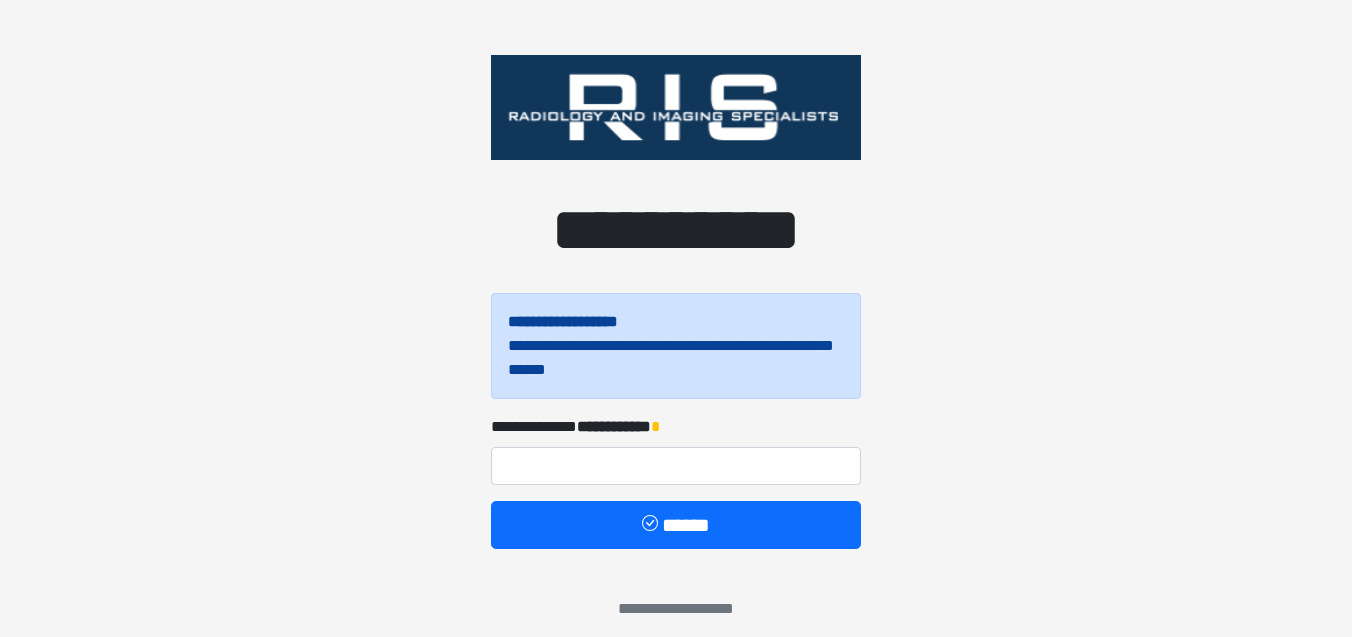 scroll, scrollTop: 0, scrollLeft: 0, axis: both 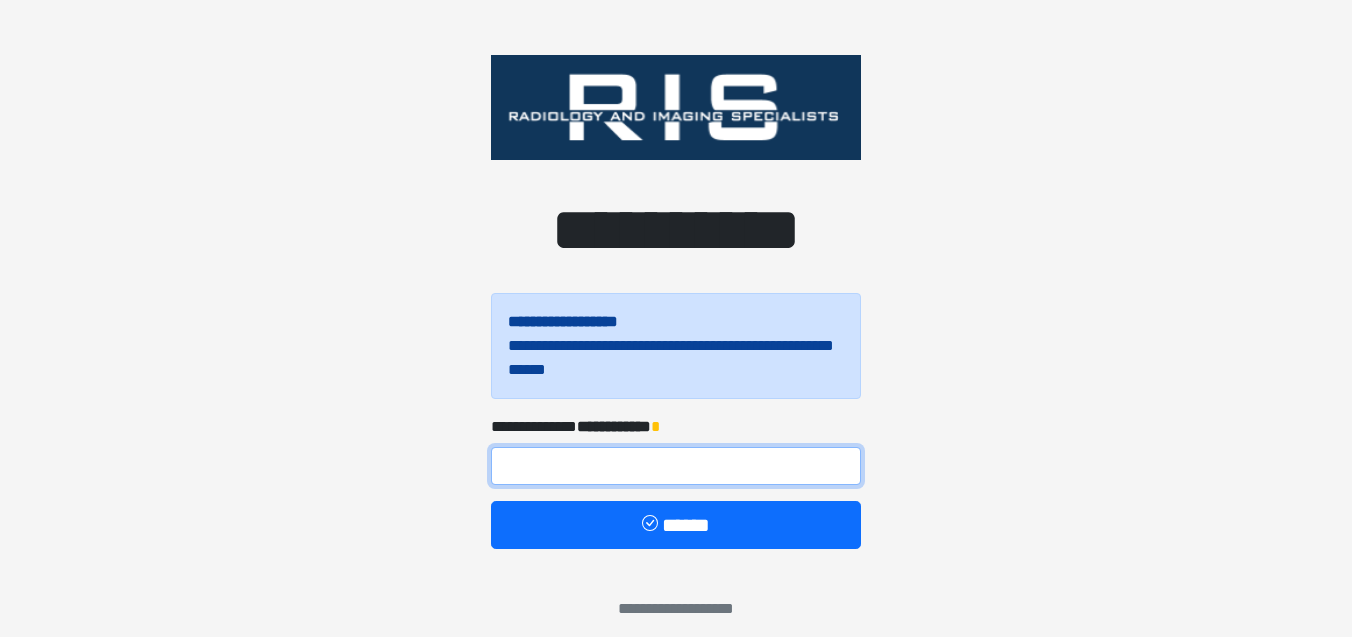 click at bounding box center (676, 466) 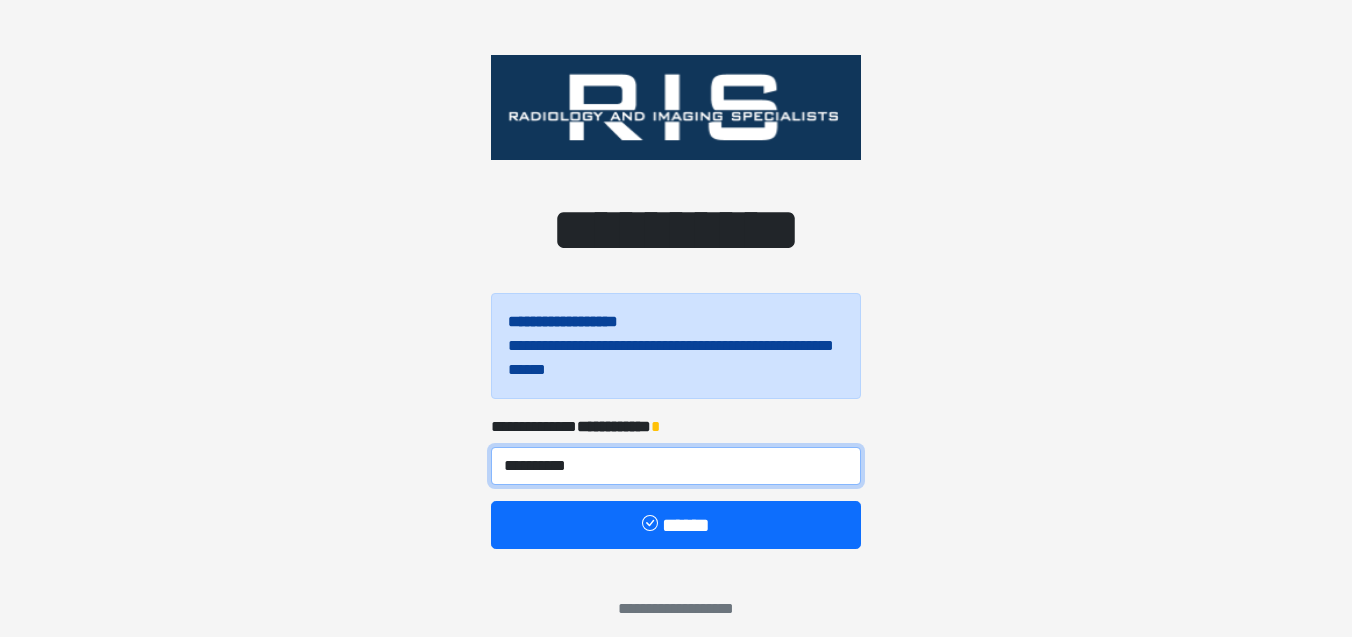 type on "**********" 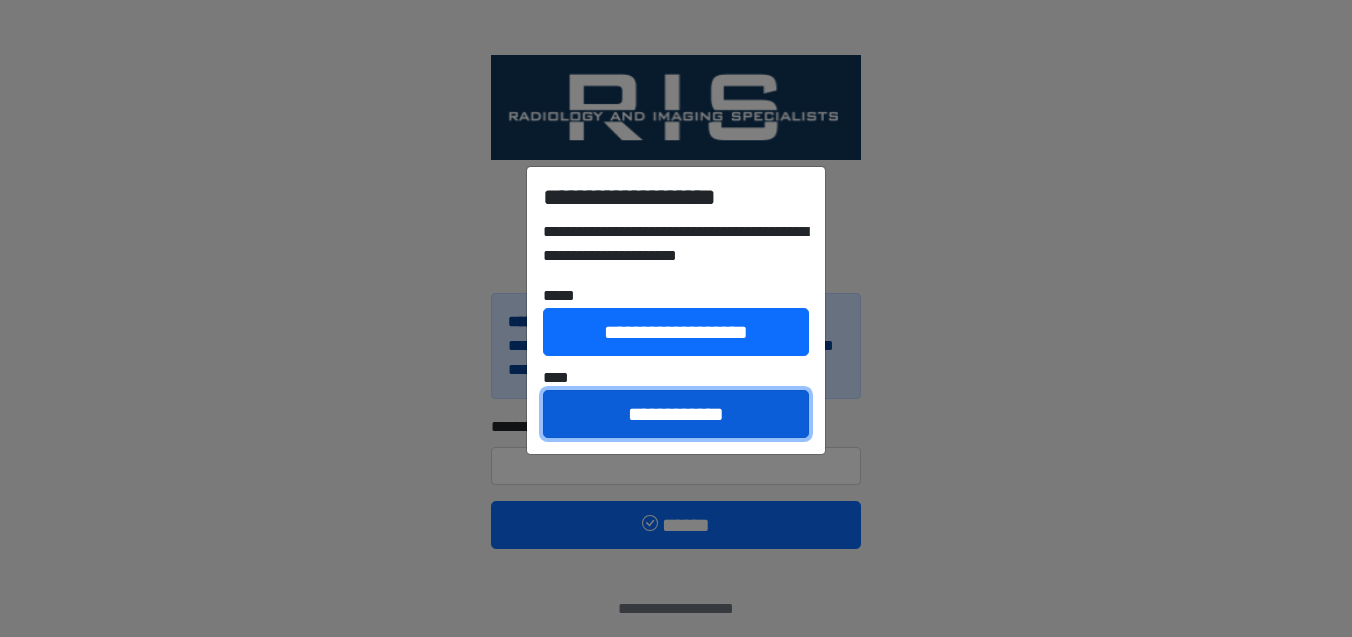 click on "**********" at bounding box center [676, 414] 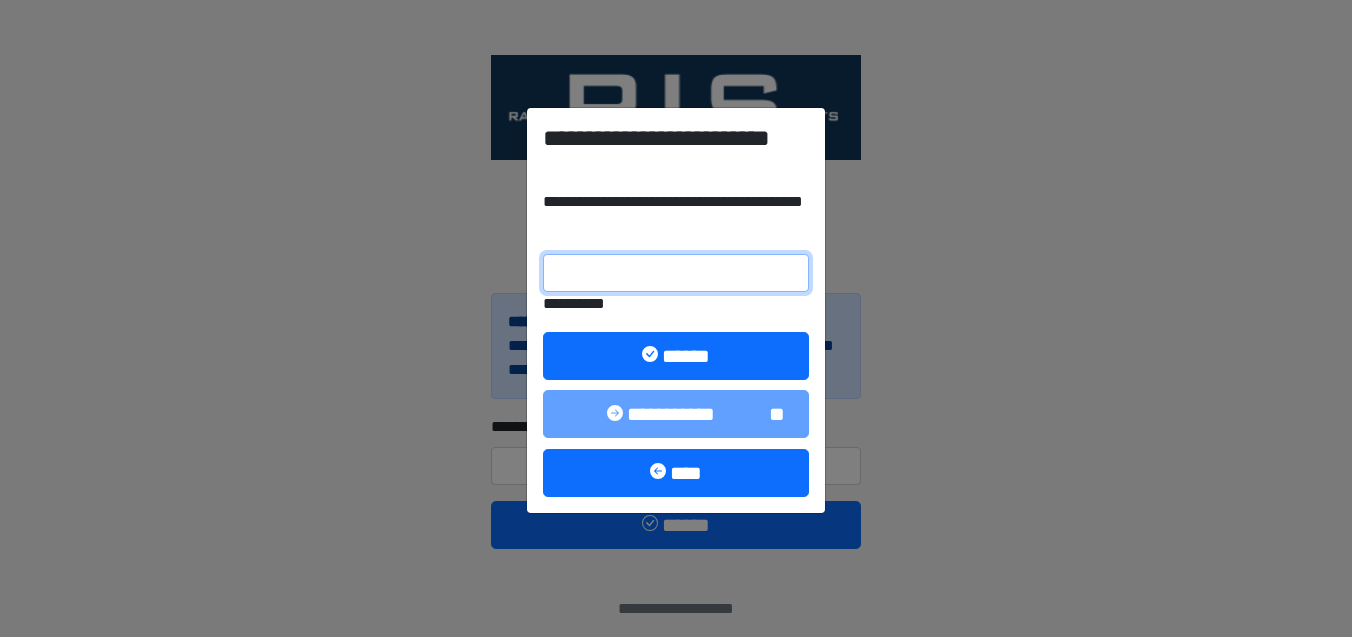click on "**********" at bounding box center [676, 273] 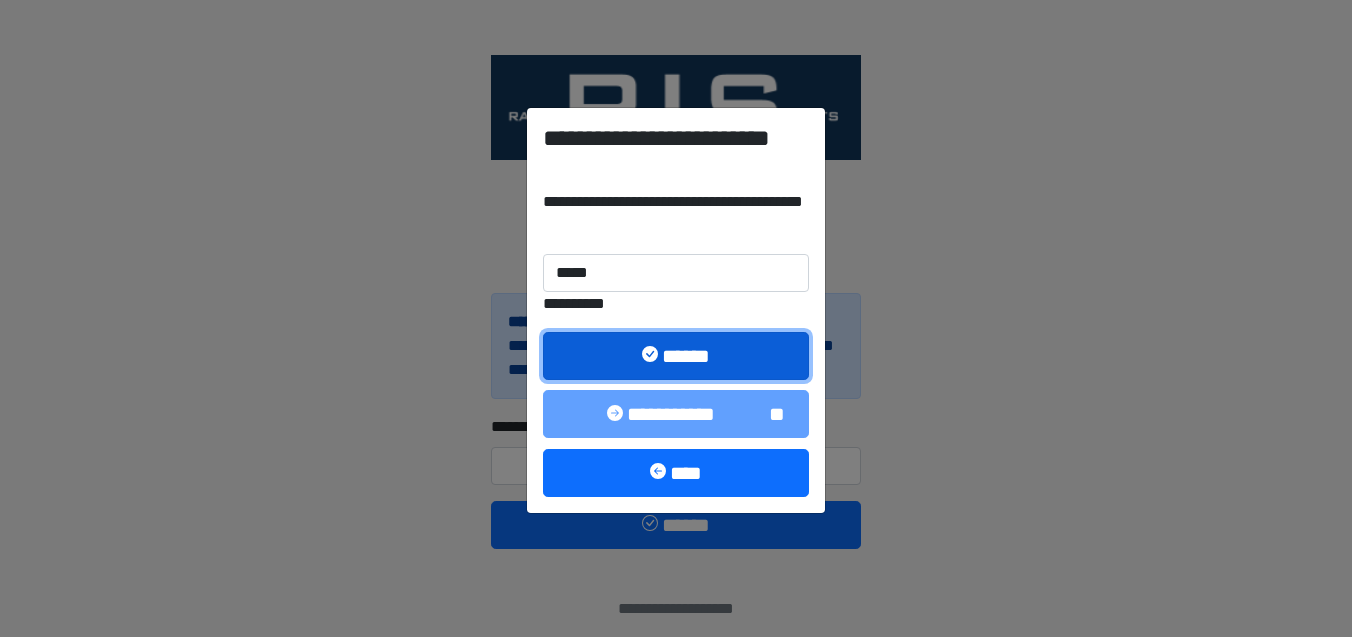 click on "******" at bounding box center (676, 356) 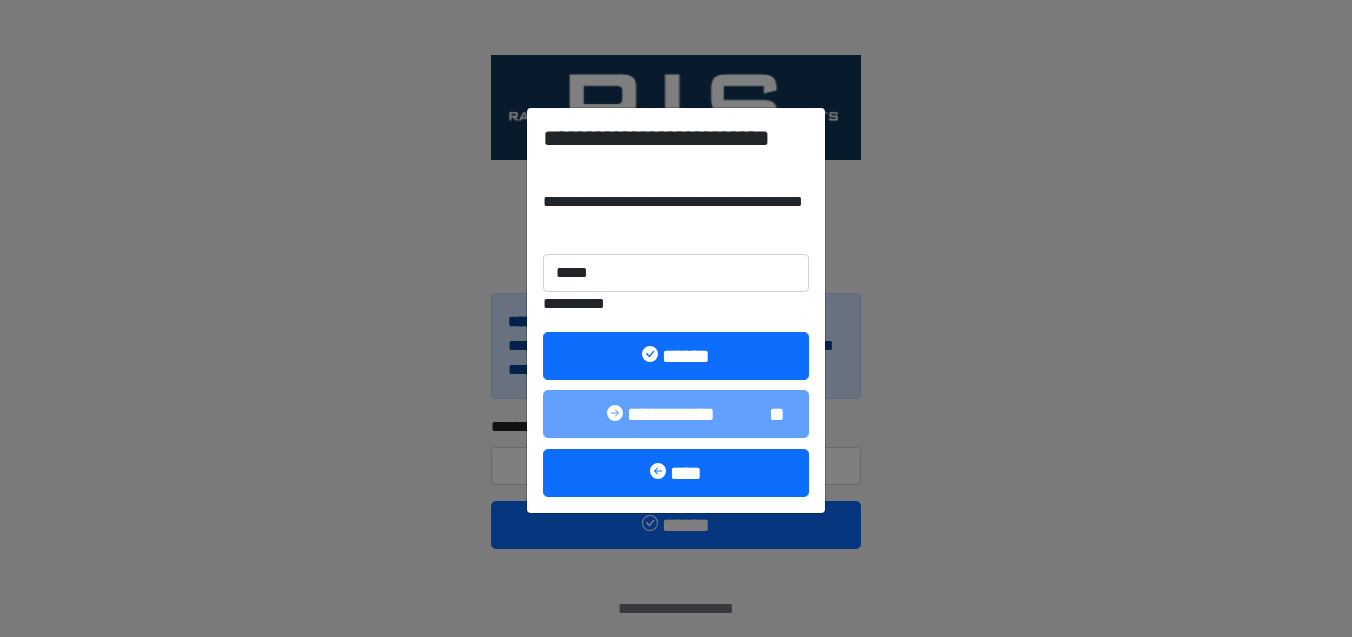 click on "**********" at bounding box center (676, 310) 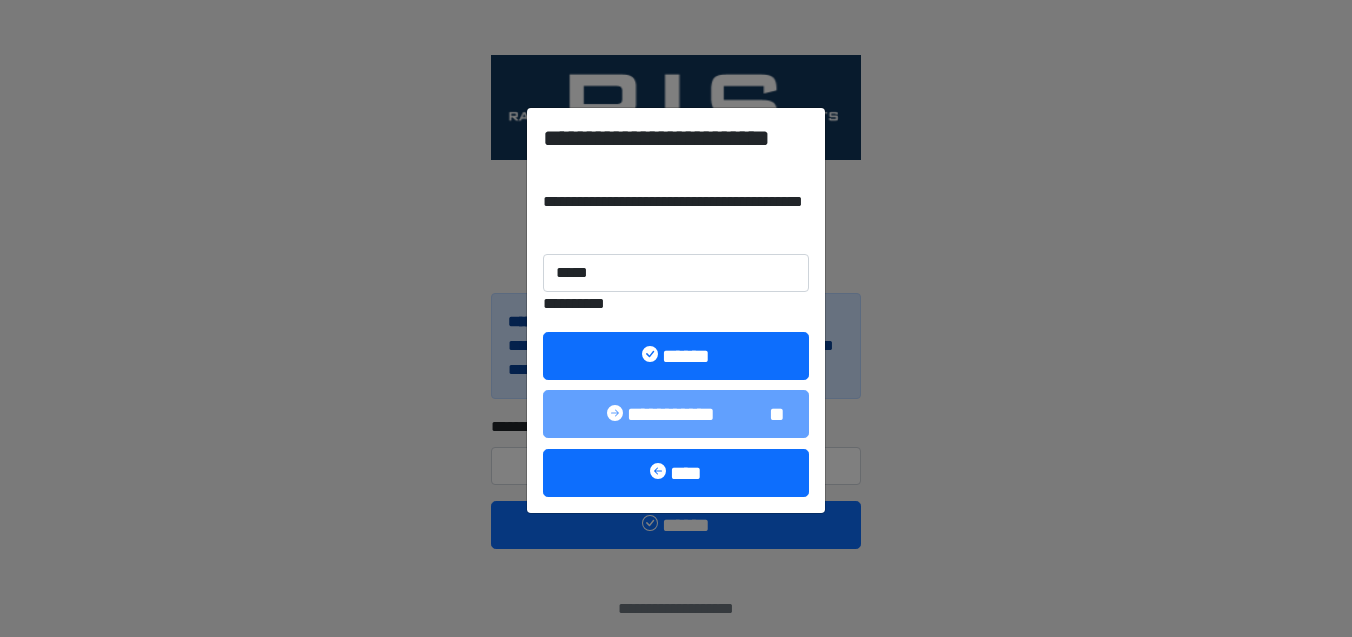 click on "**********" at bounding box center [676, 310] 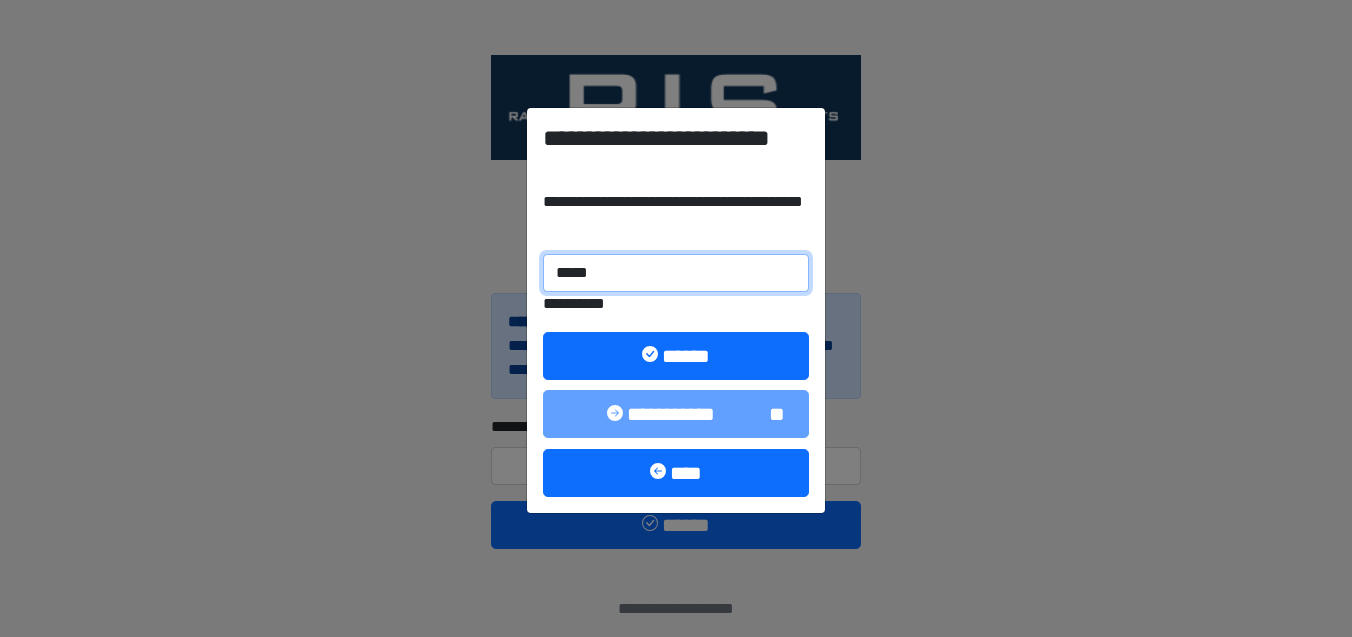 drag, startPoint x: 619, startPoint y: 273, endPoint x: 542, endPoint y: 271, distance: 77.02597 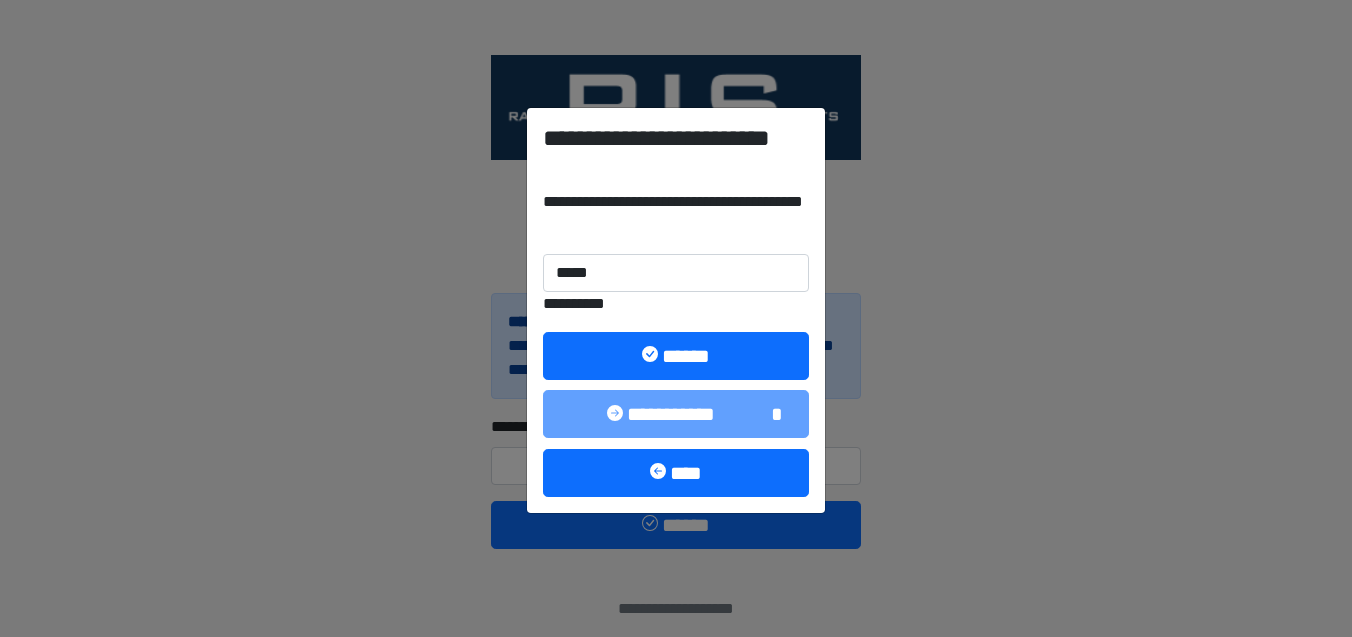 click on "**********" at bounding box center [676, 310] 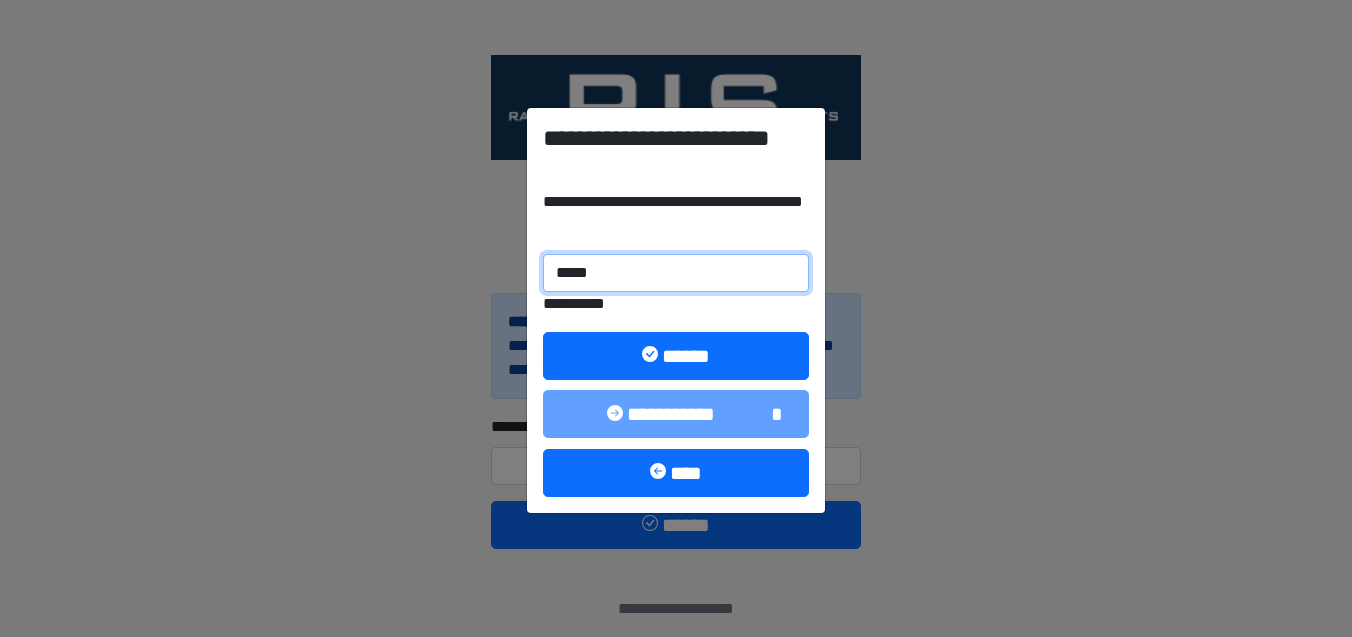 drag, startPoint x: 619, startPoint y: 276, endPoint x: 539, endPoint y: 277, distance: 80.00625 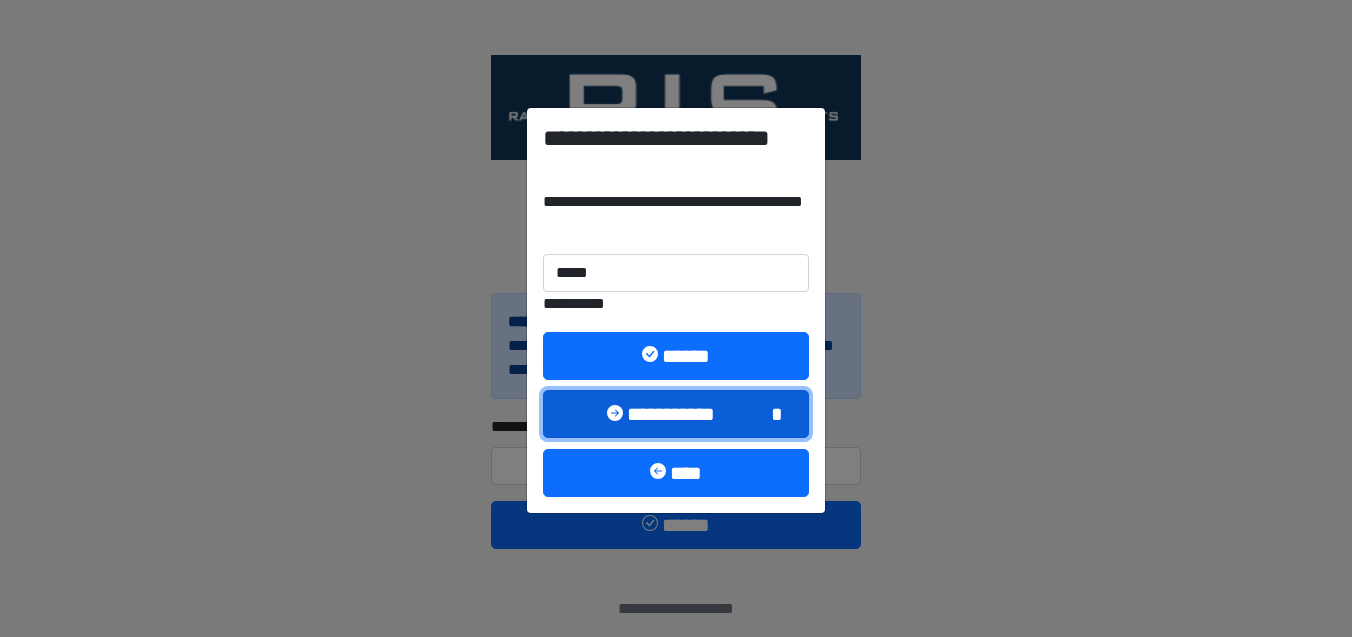 click on "[FIRST] [LAST]" at bounding box center (676, 414) 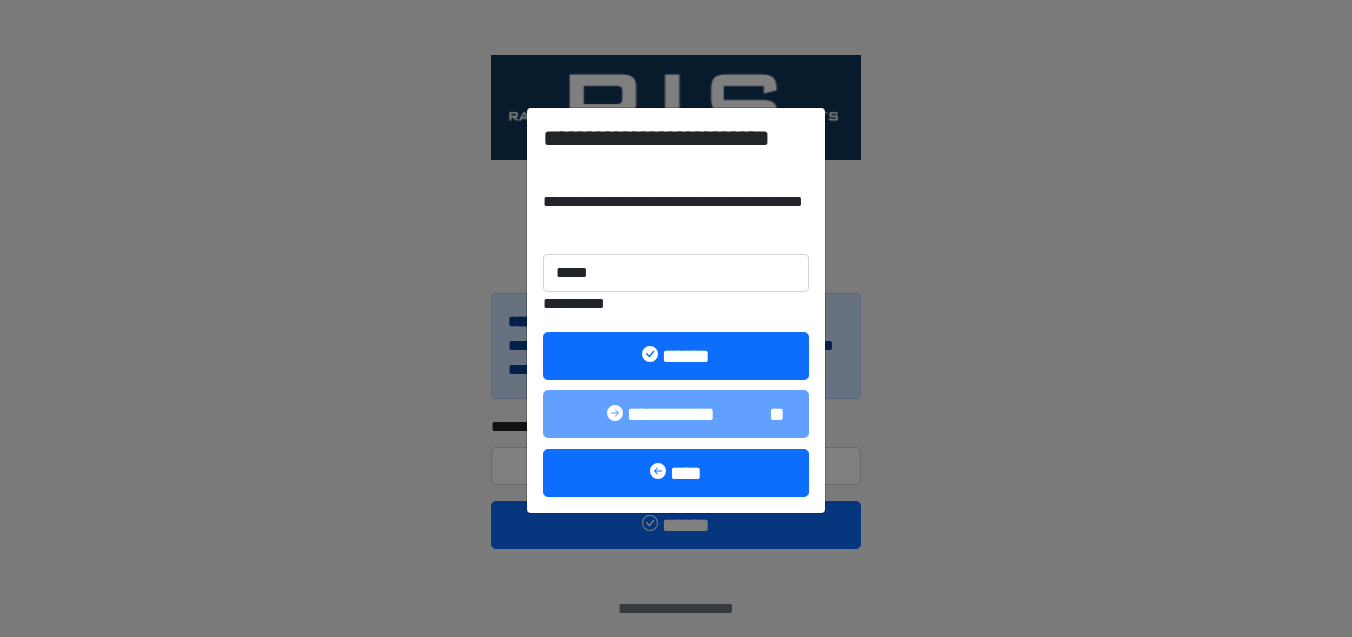 click on "**********" at bounding box center (676, 310) 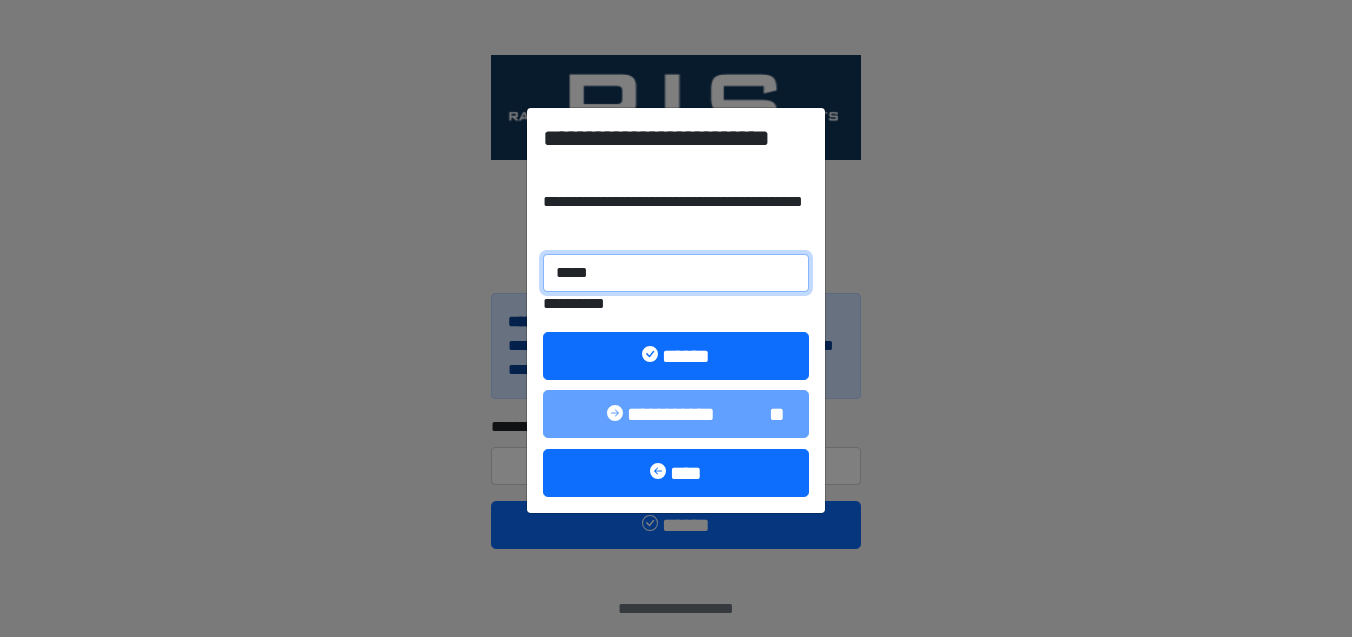 drag, startPoint x: 629, startPoint y: 273, endPoint x: 533, endPoint y: 280, distance: 96.25487 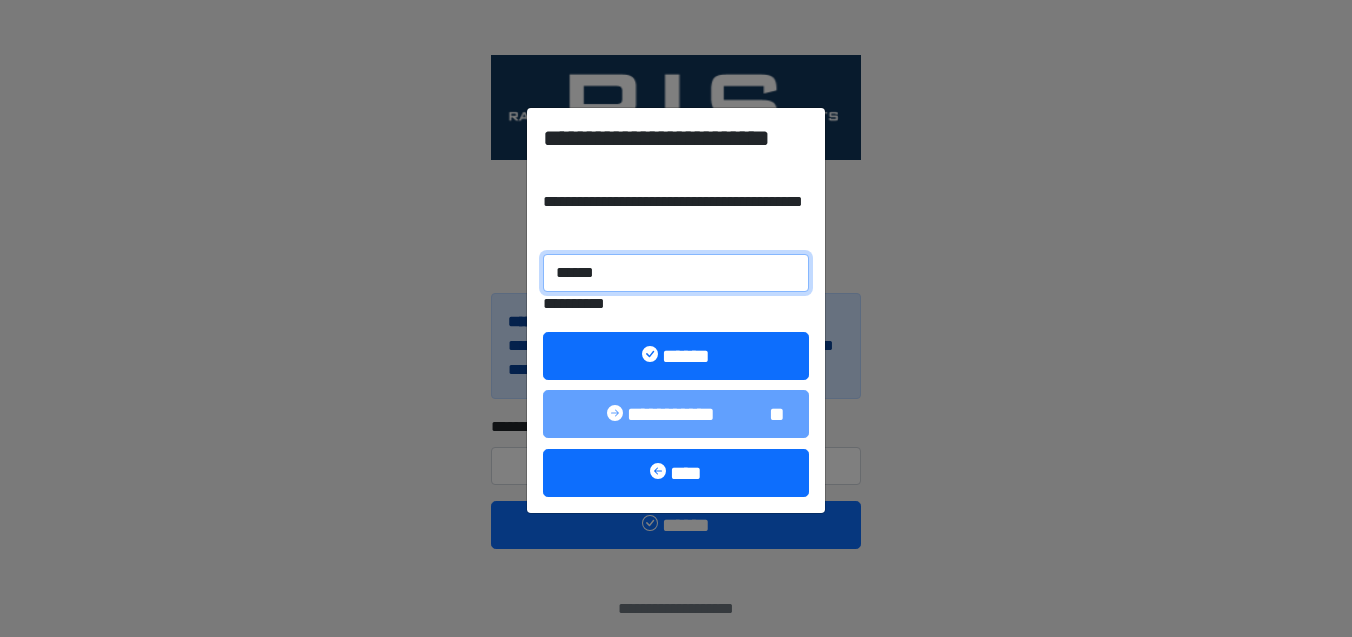 type on "******" 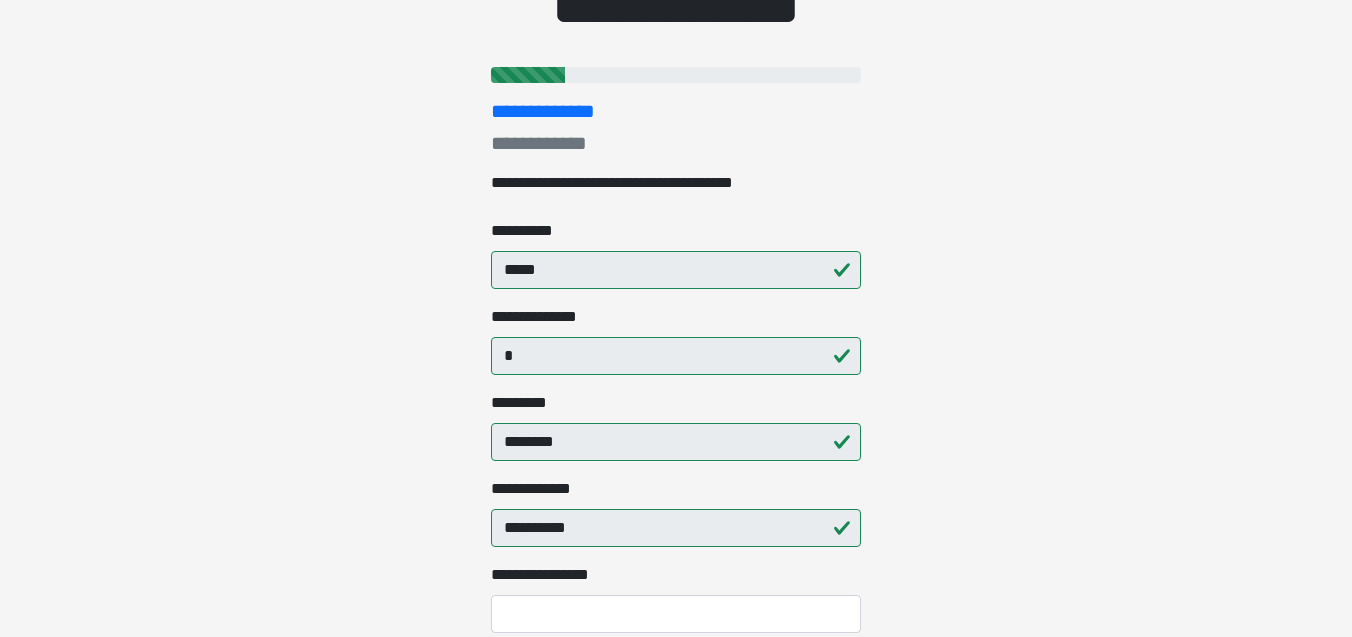 scroll, scrollTop: 474, scrollLeft: 0, axis: vertical 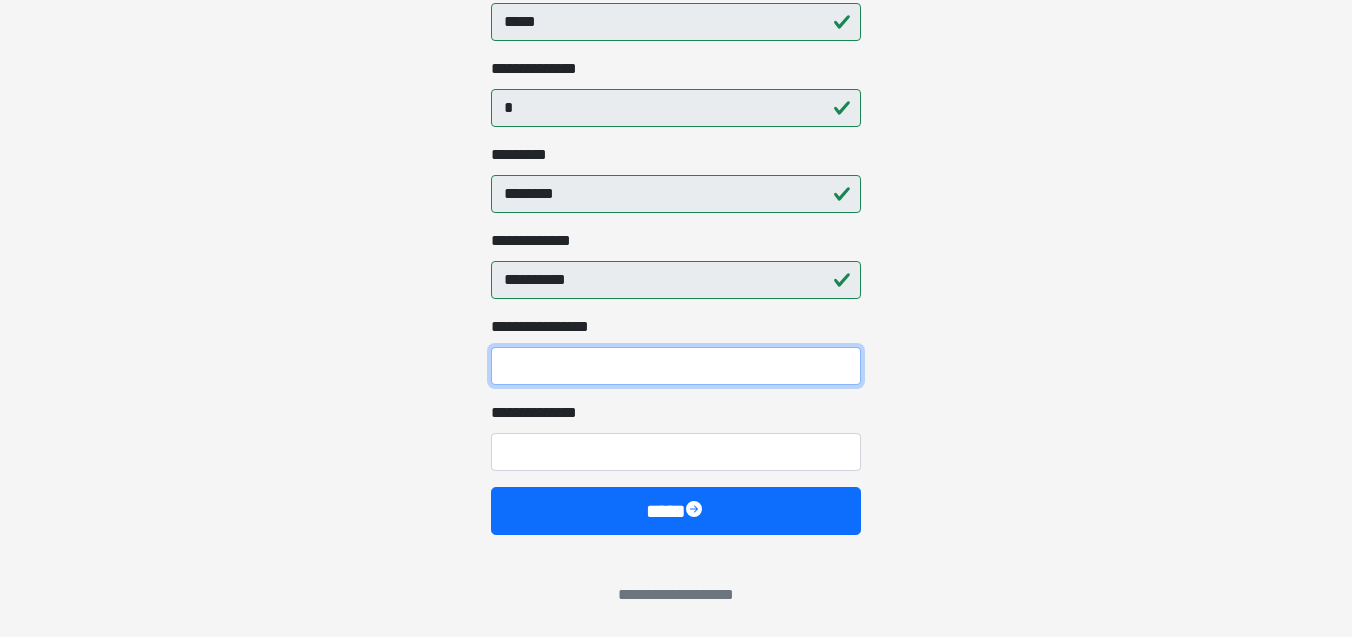 click on "**********" at bounding box center [676, 366] 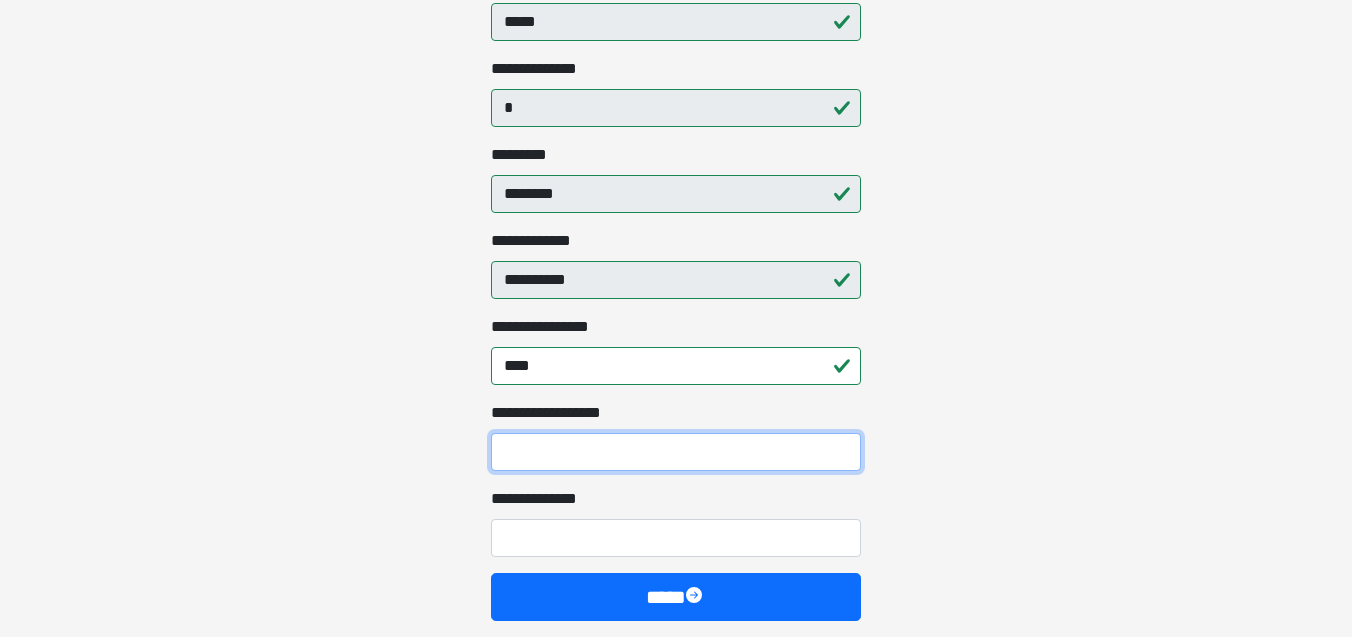 click on "**********" at bounding box center [676, 452] 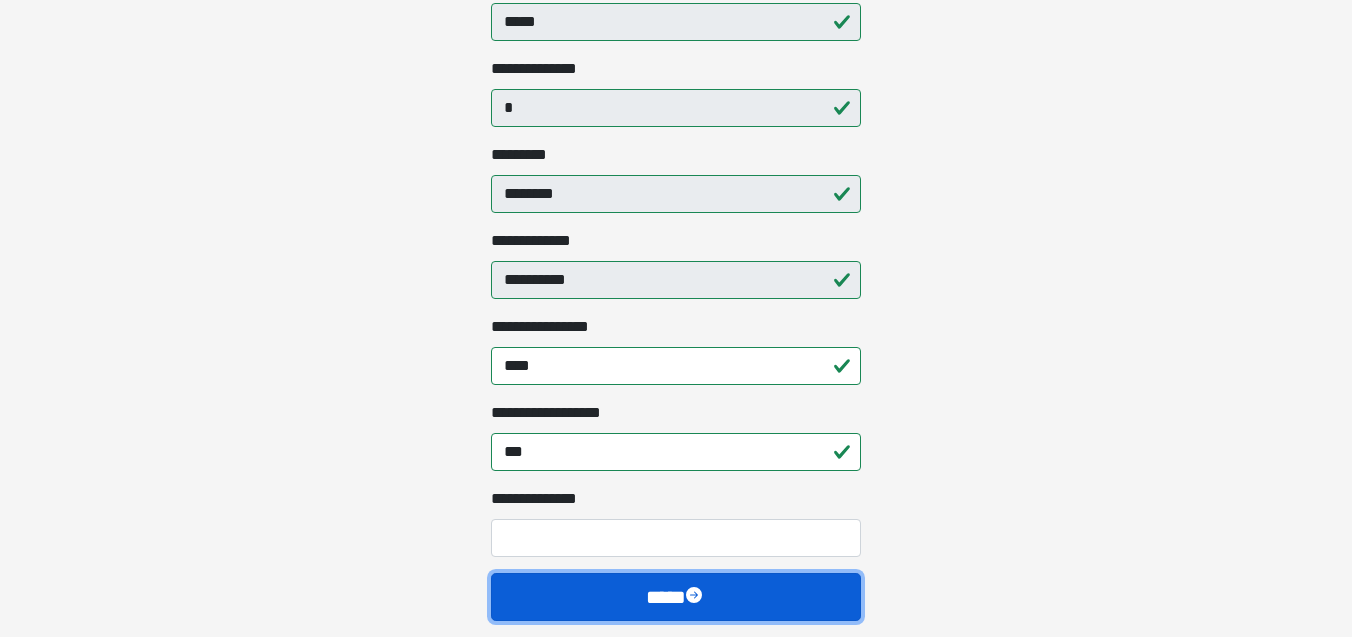click on "****" at bounding box center (676, 597) 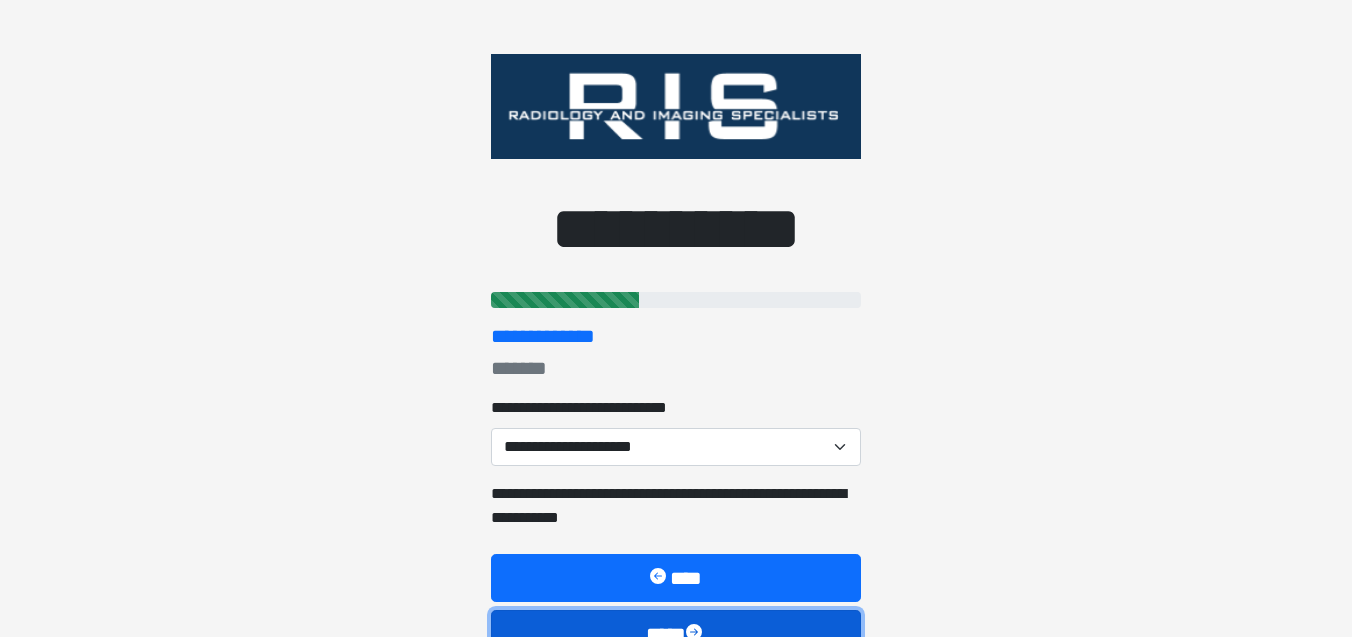 scroll, scrollTop: 0, scrollLeft: 0, axis: both 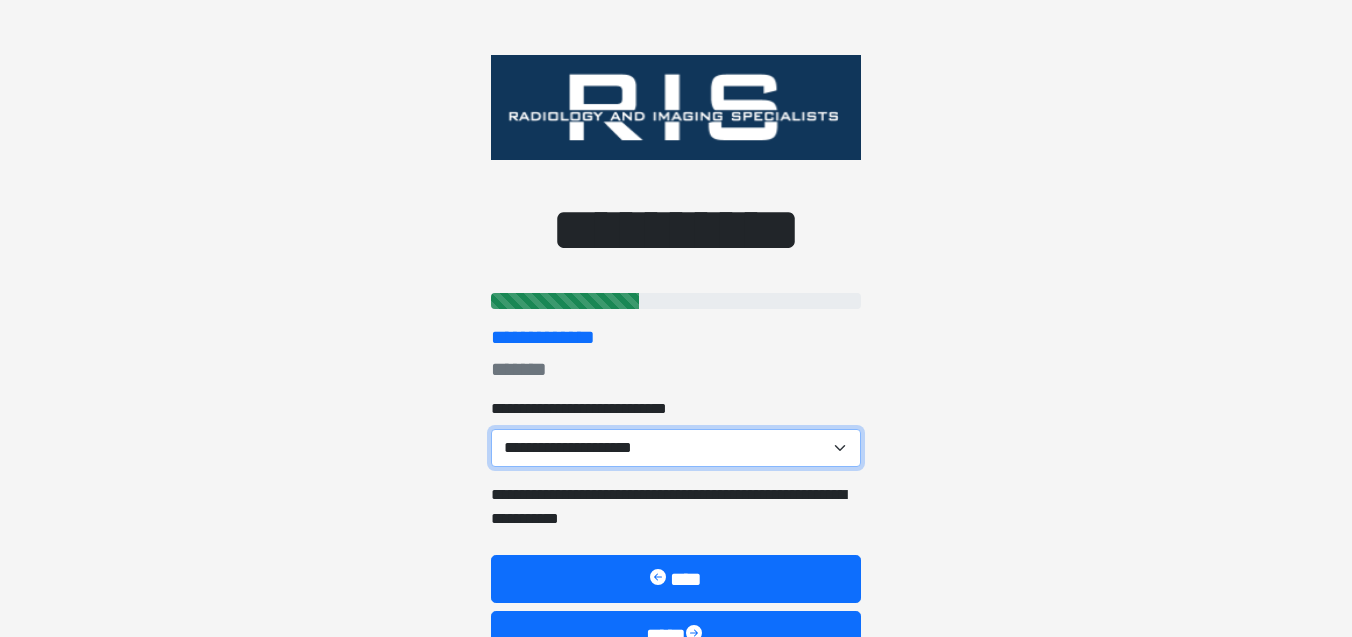 click on "**********" at bounding box center [676, 448] 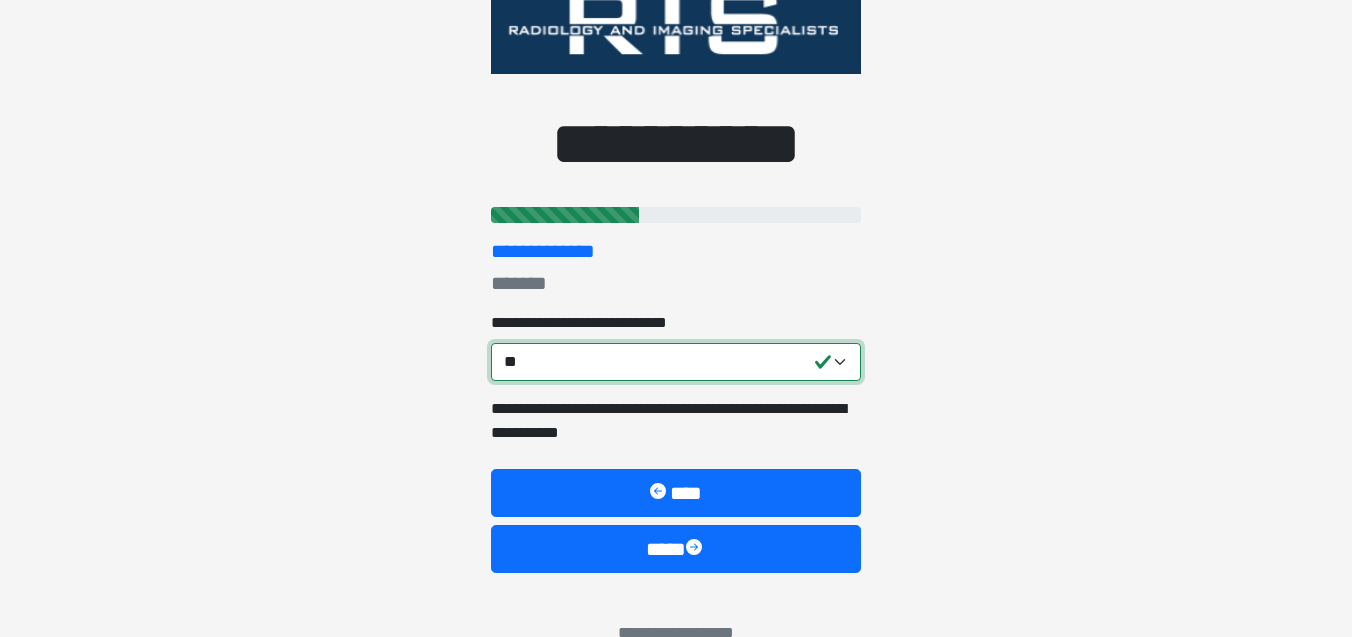scroll, scrollTop: 124, scrollLeft: 0, axis: vertical 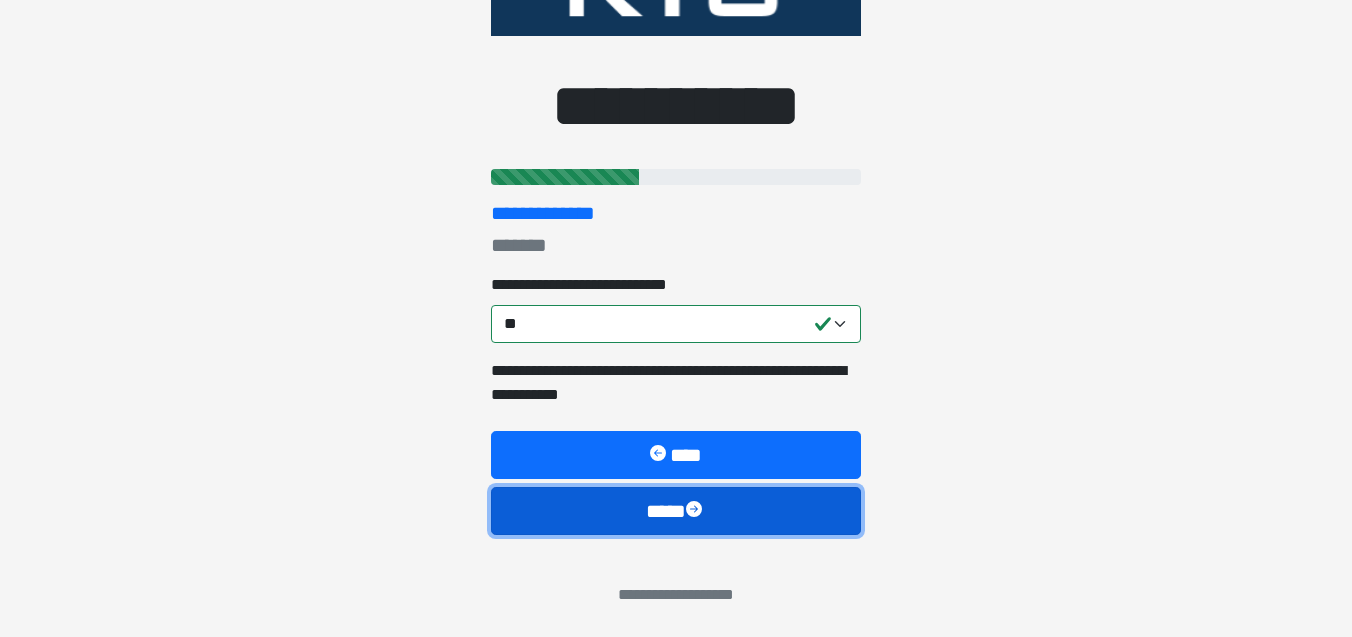 click on "****" at bounding box center [676, 511] 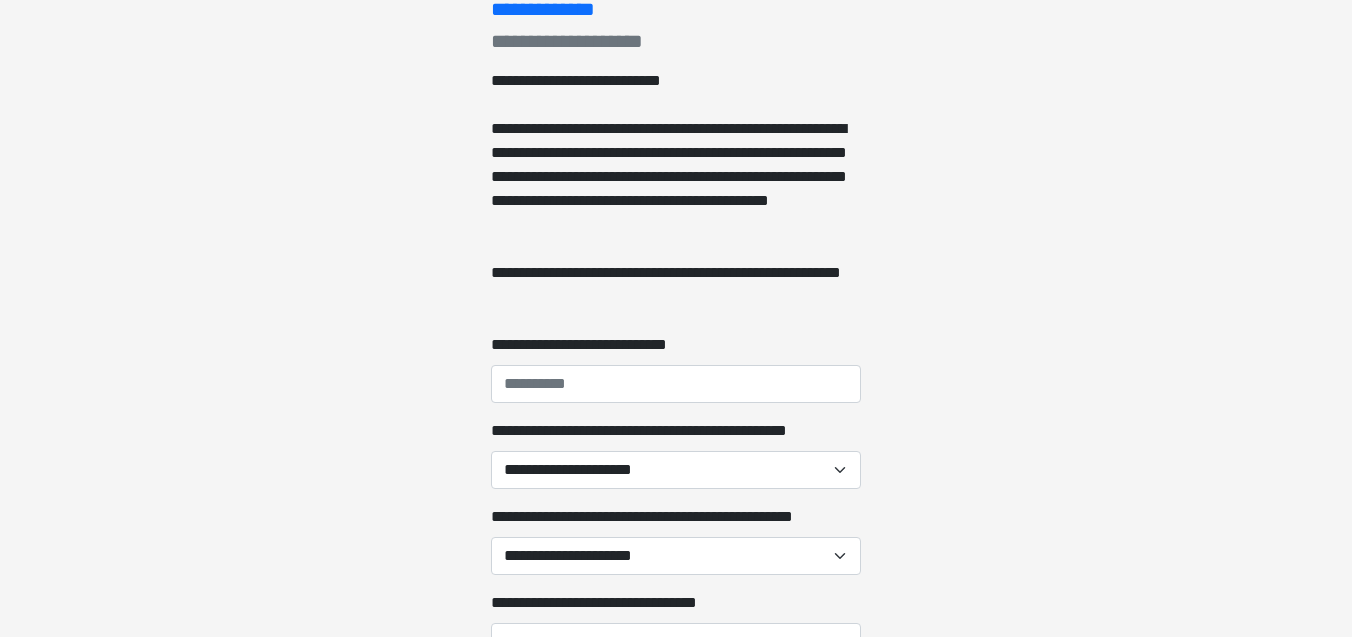 scroll, scrollTop: 356, scrollLeft: 0, axis: vertical 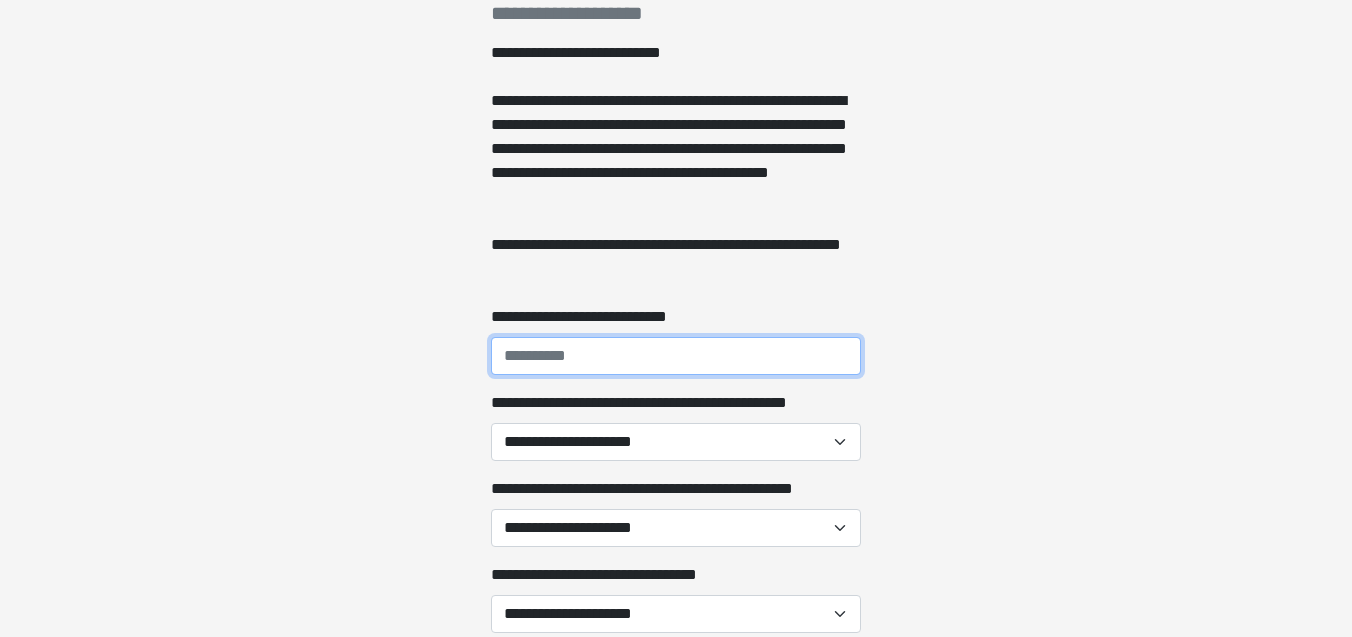click on "**********" at bounding box center [676, 356] 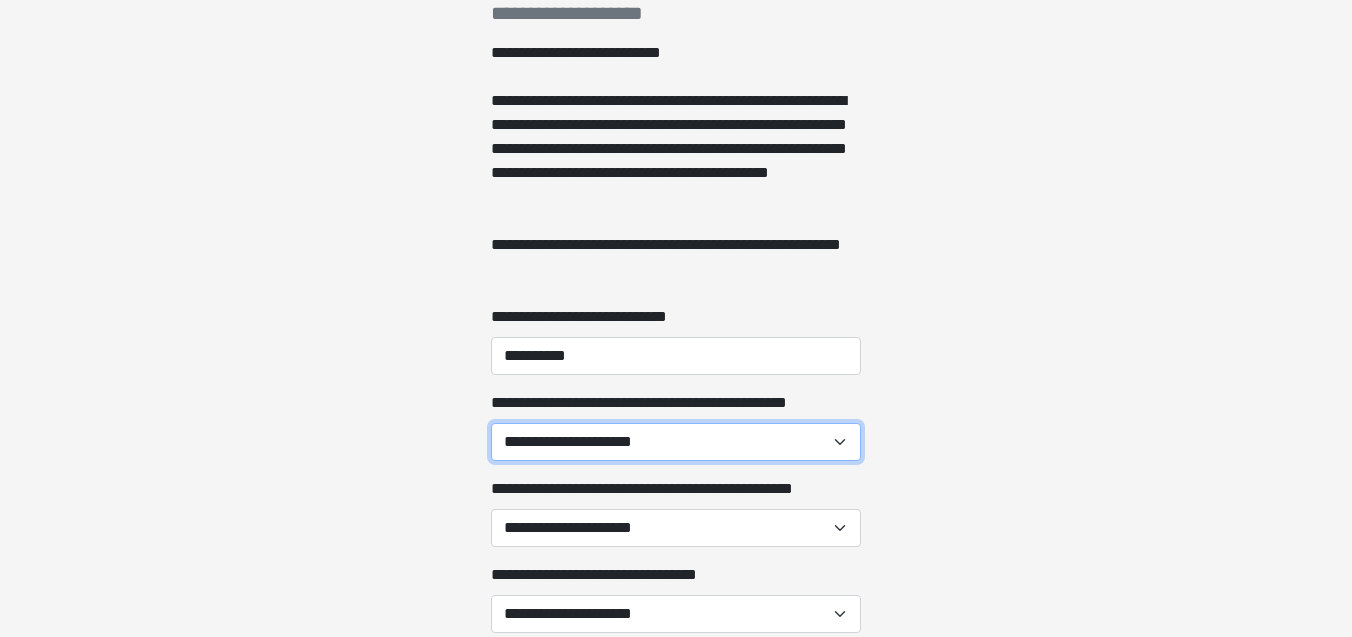 click on "**********" at bounding box center [676, 442] 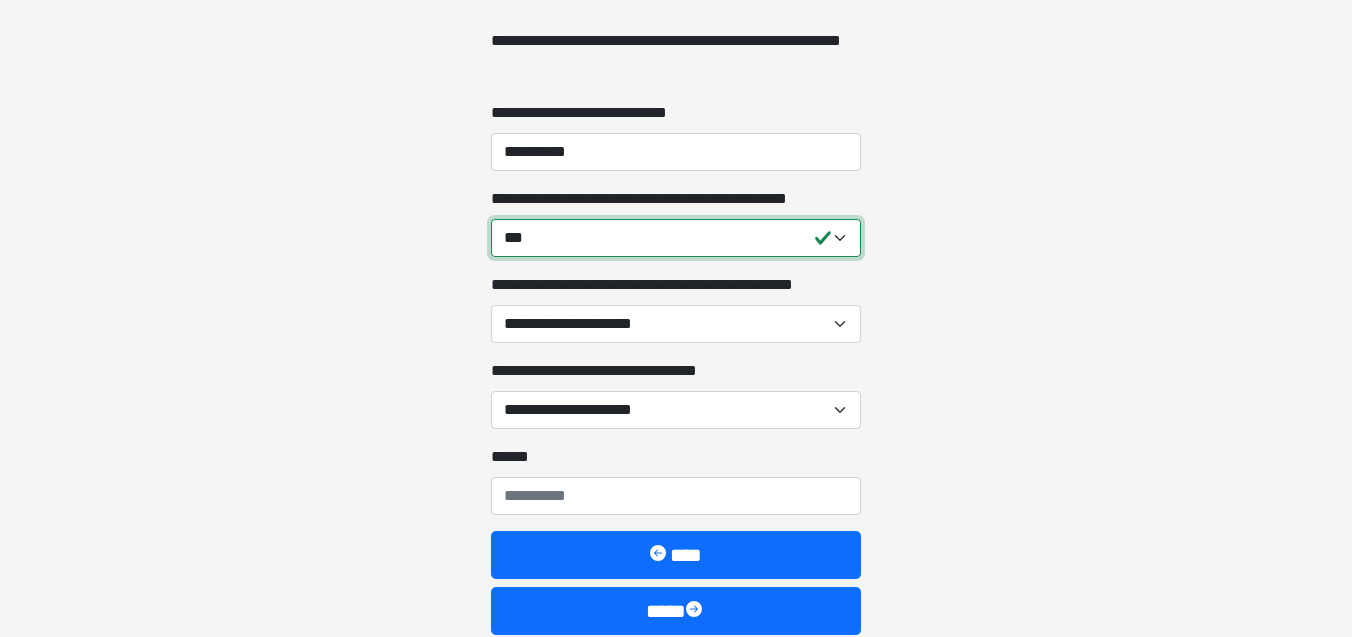 scroll, scrollTop: 629, scrollLeft: 0, axis: vertical 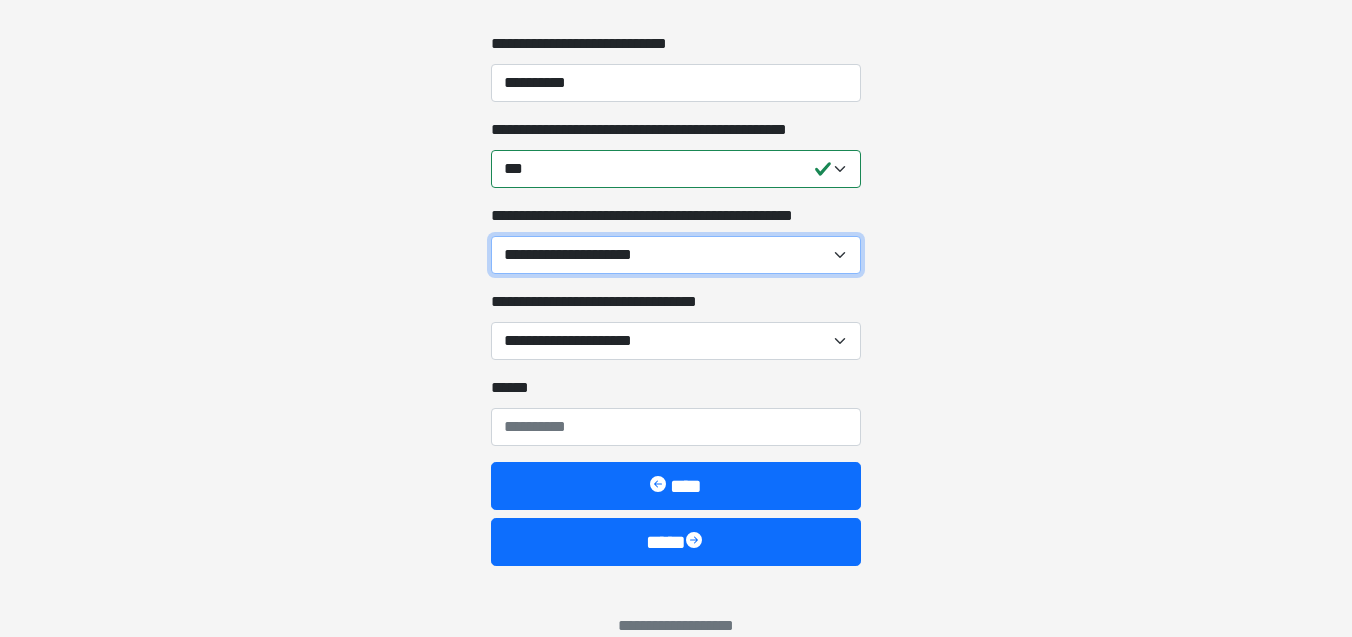 click on "**********" at bounding box center (676, 255) 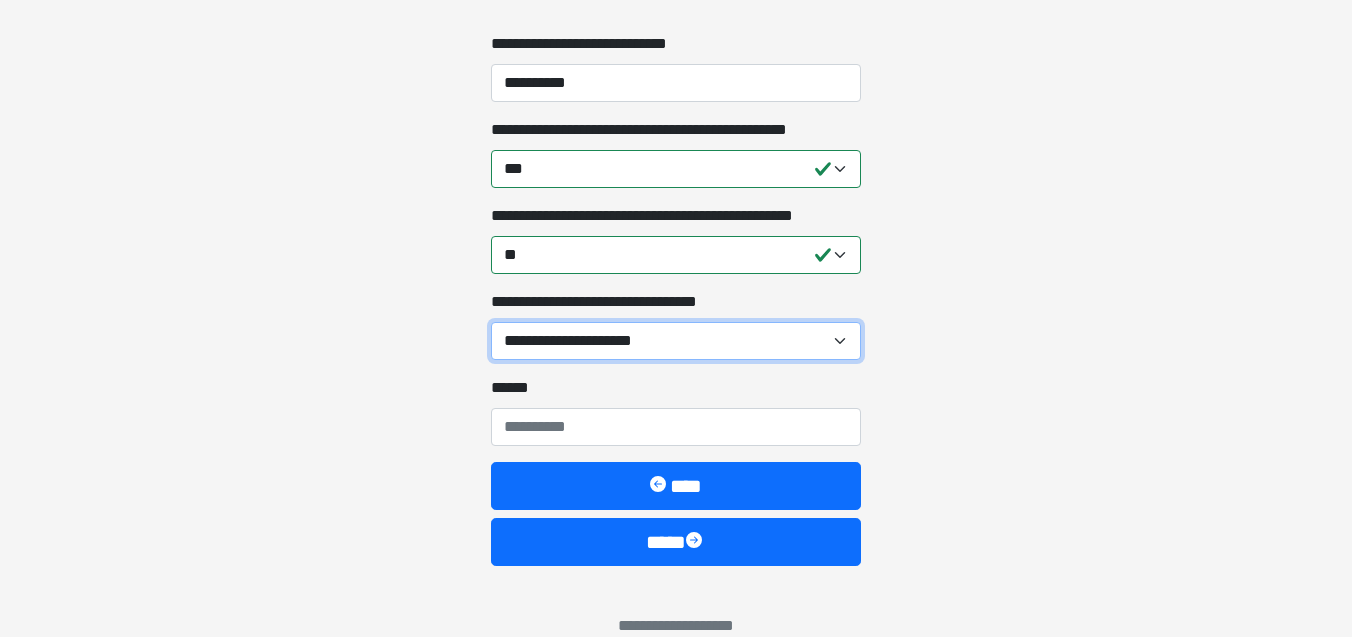 click on "**********" at bounding box center (676, 341) 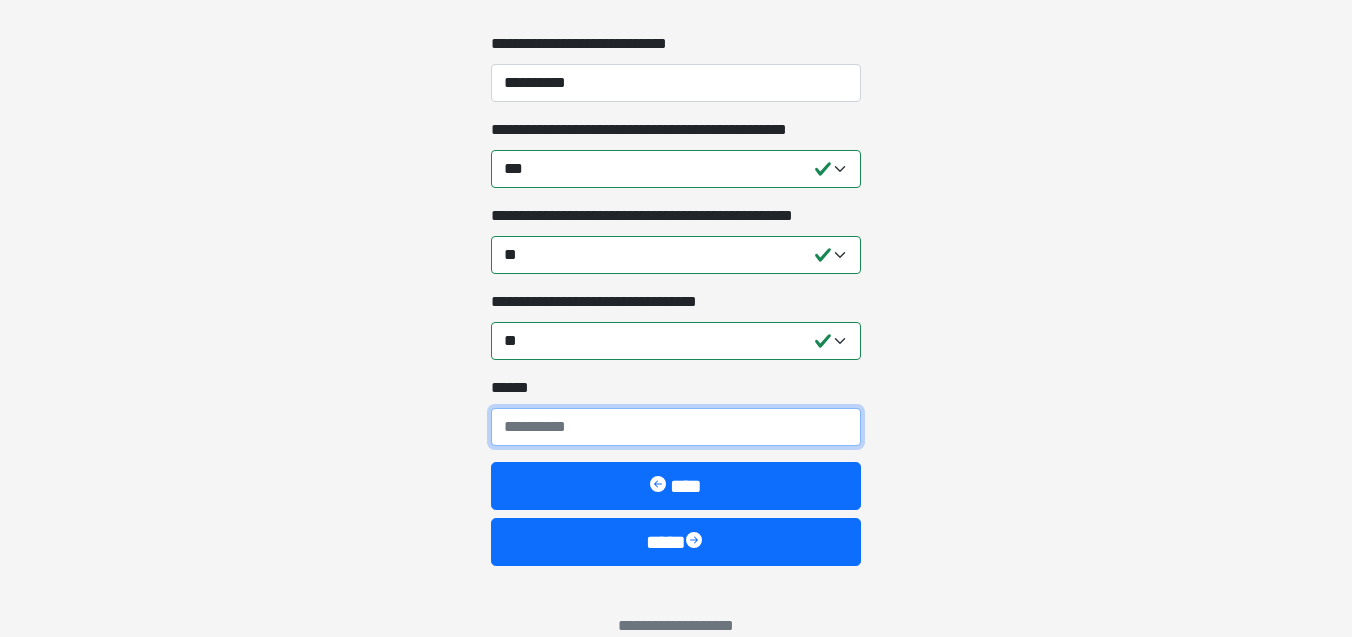 click on "**** *" at bounding box center (676, 427) 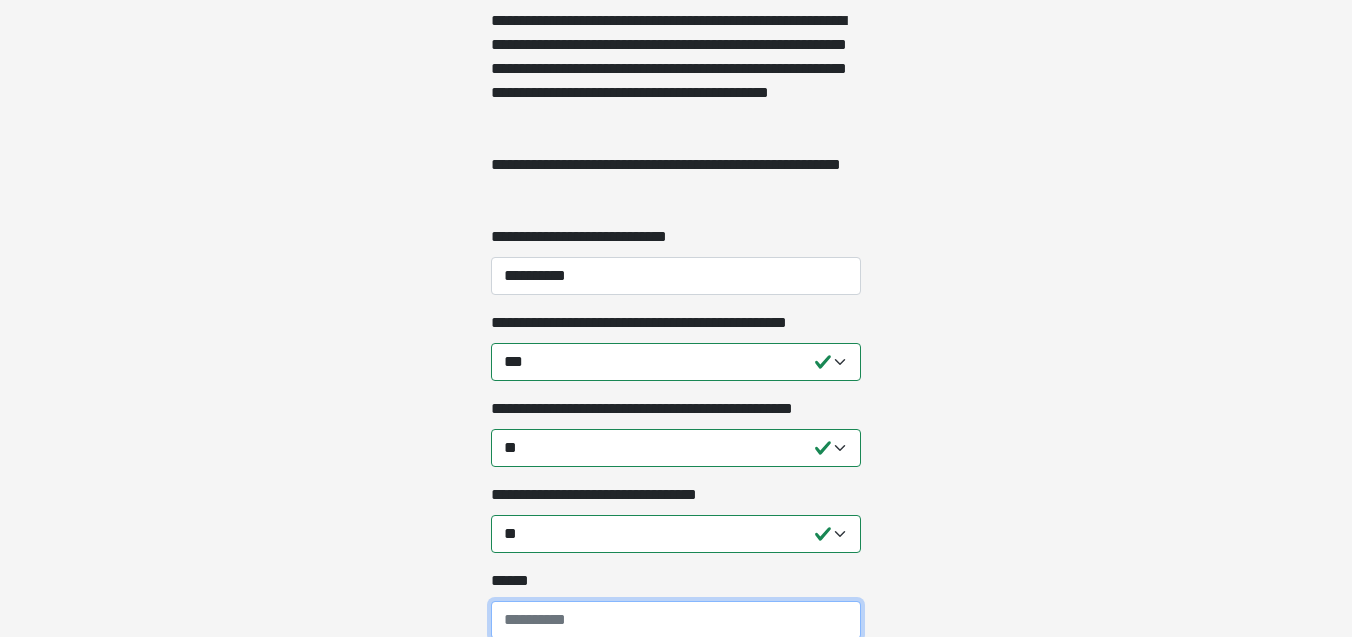 scroll, scrollTop: 660, scrollLeft: 0, axis: vertical 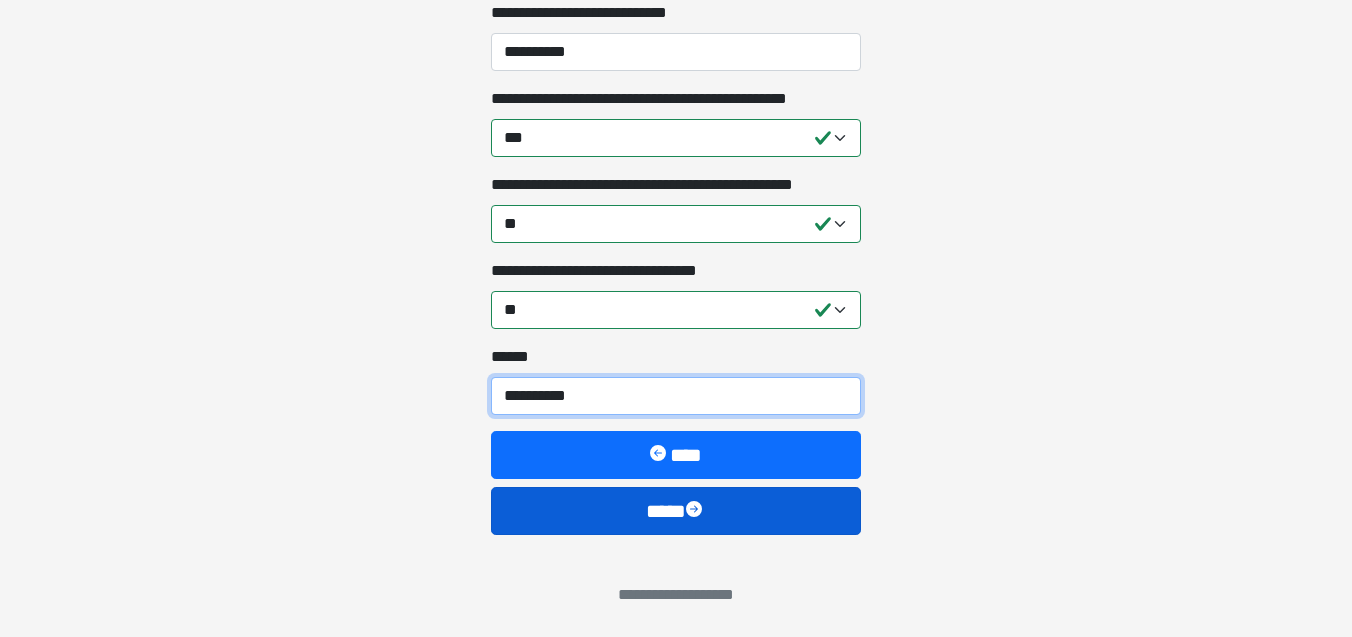 type on "**********" 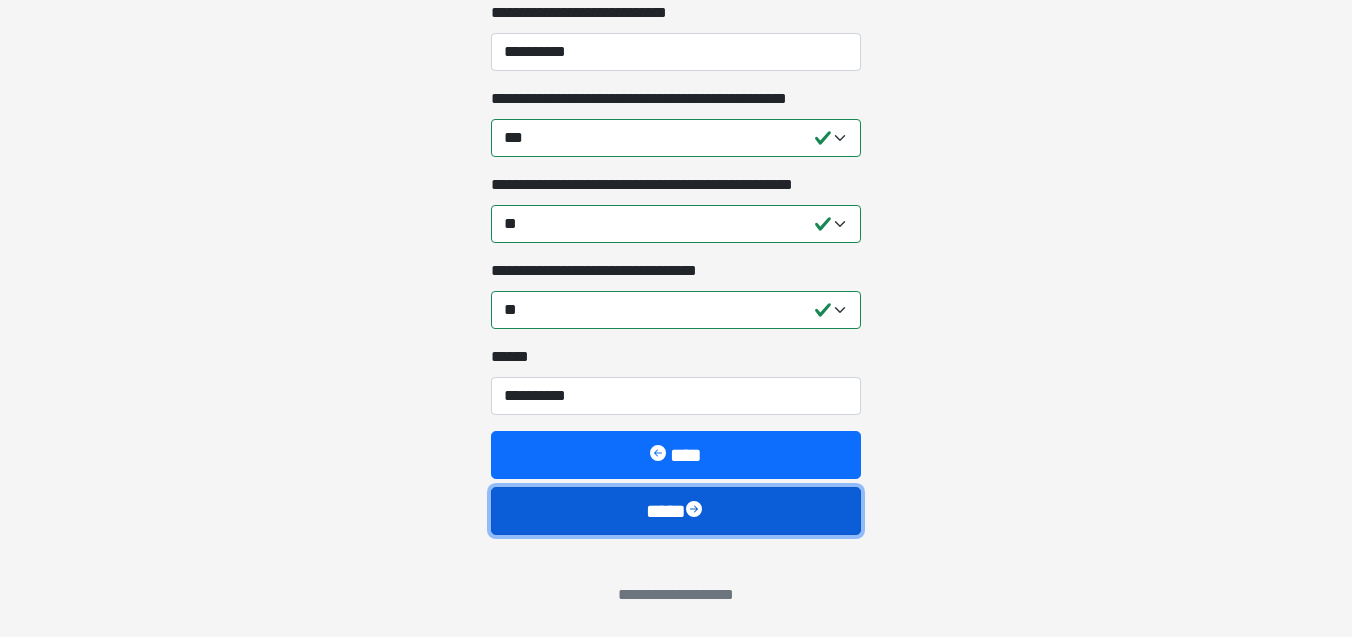 click on "****" at bounding box center (676, 511) 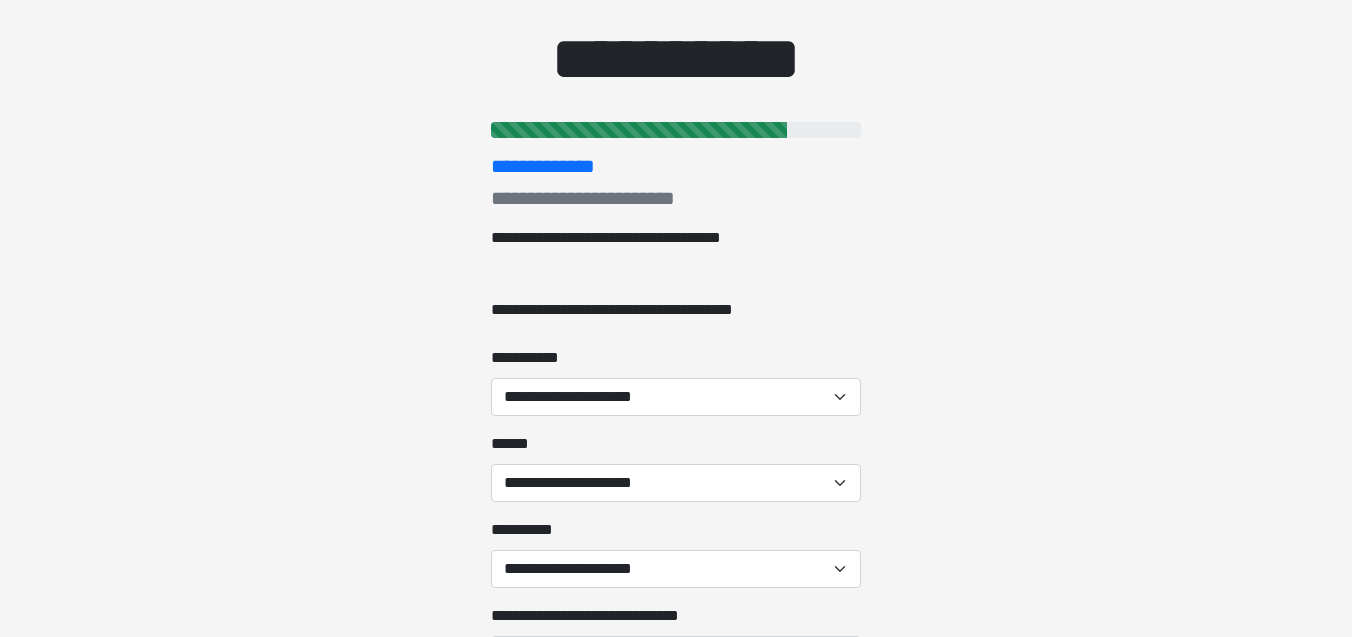 scroll, scrollTop: 191, scrollLeft: 0, axis: vertical 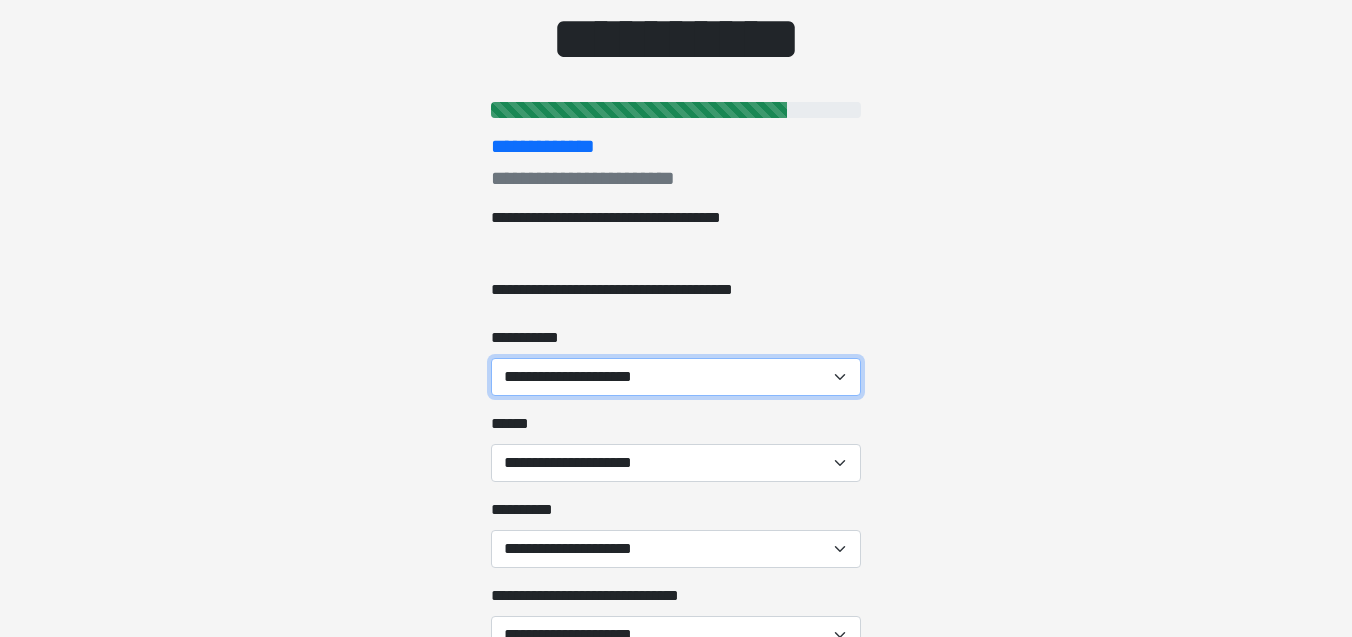 click on "[FIRST] [LAST] [LAST] [LAST]" at bounding box center (676, 377) 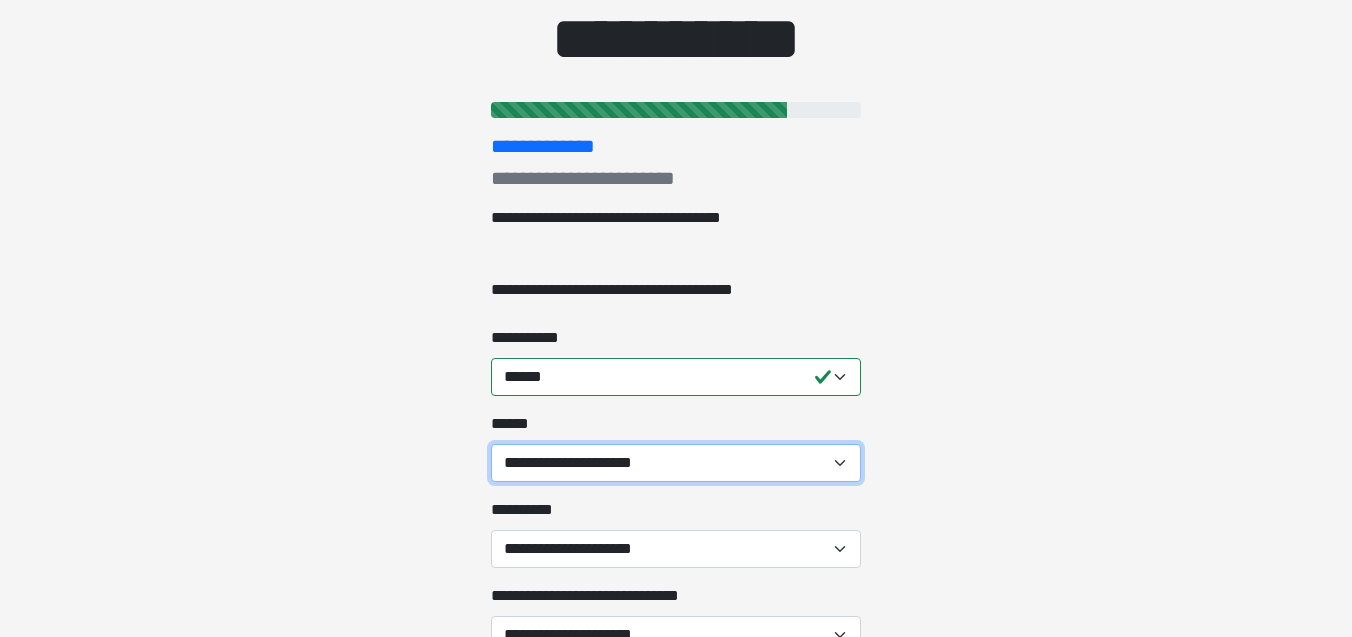 click on "[FIRST] [LAST] [LAST] [LAST] [LAST] [LAST] [LAST] [LAST] [LAST] [LAST] [LAST] [LAST]" at bounding box center [676, 463] 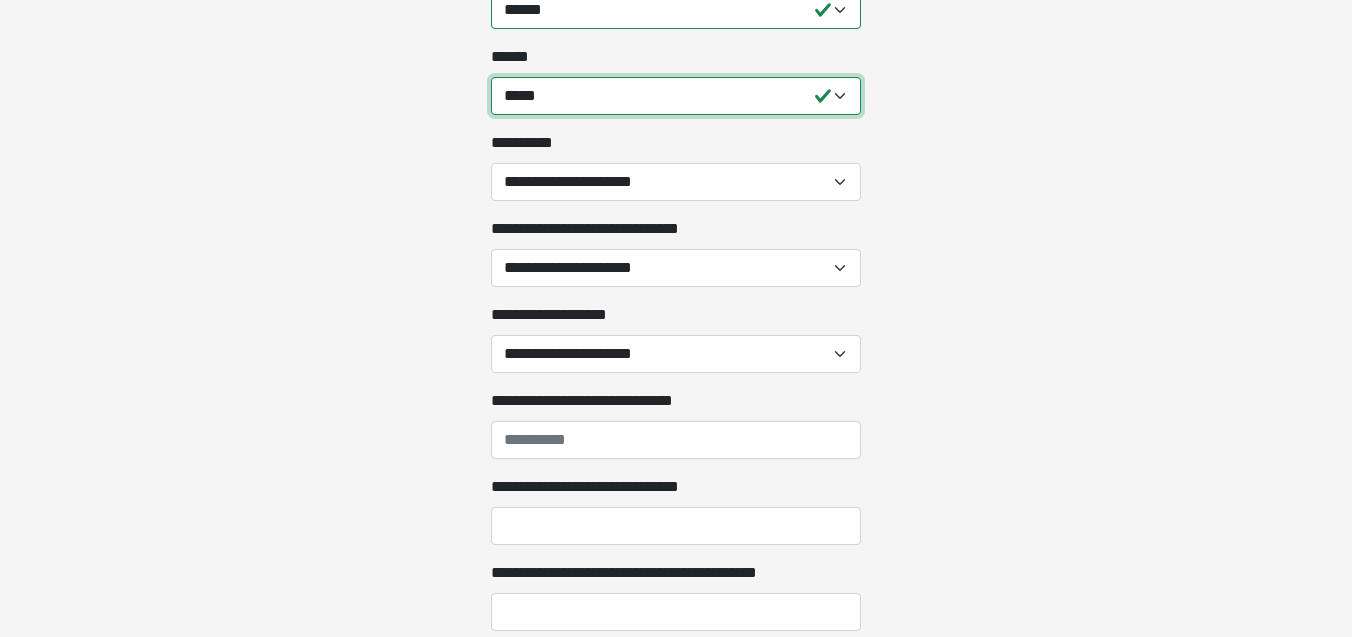 scroll, scrollTop: 560, scrollLeft: 0, axis: vertical 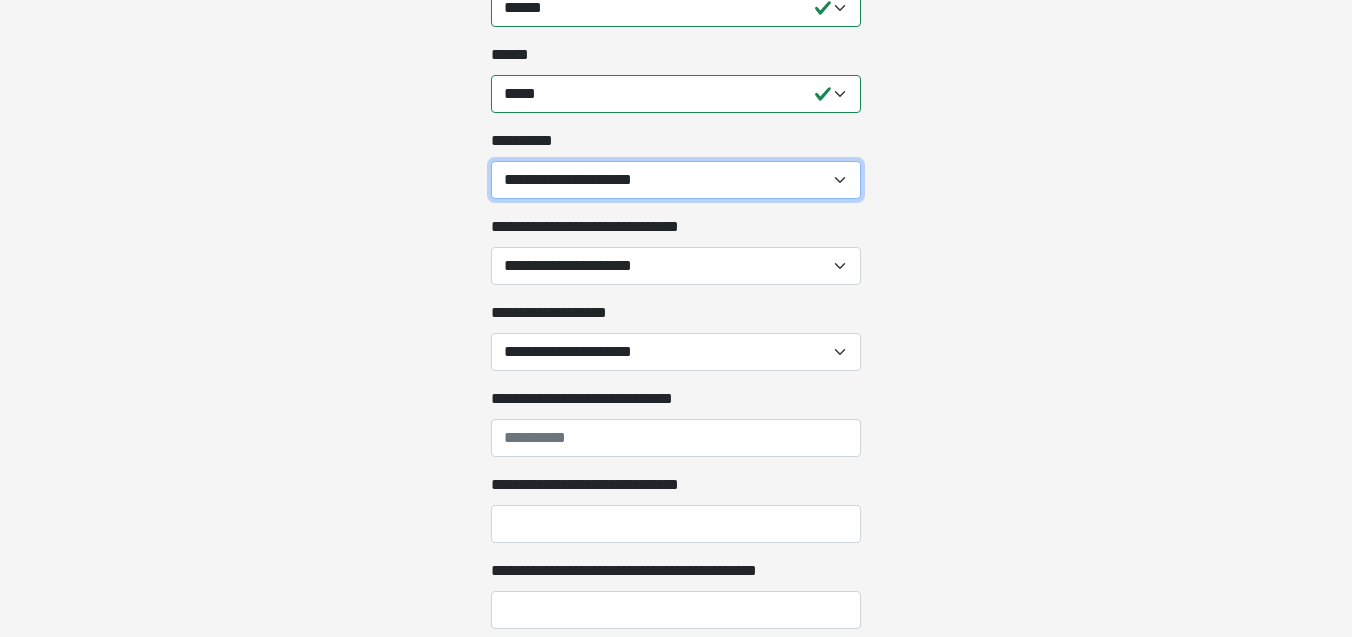 click on "[FIRST] [LAST] [LAST] [LAST] [LAST]" at bounding box center [676, 180] 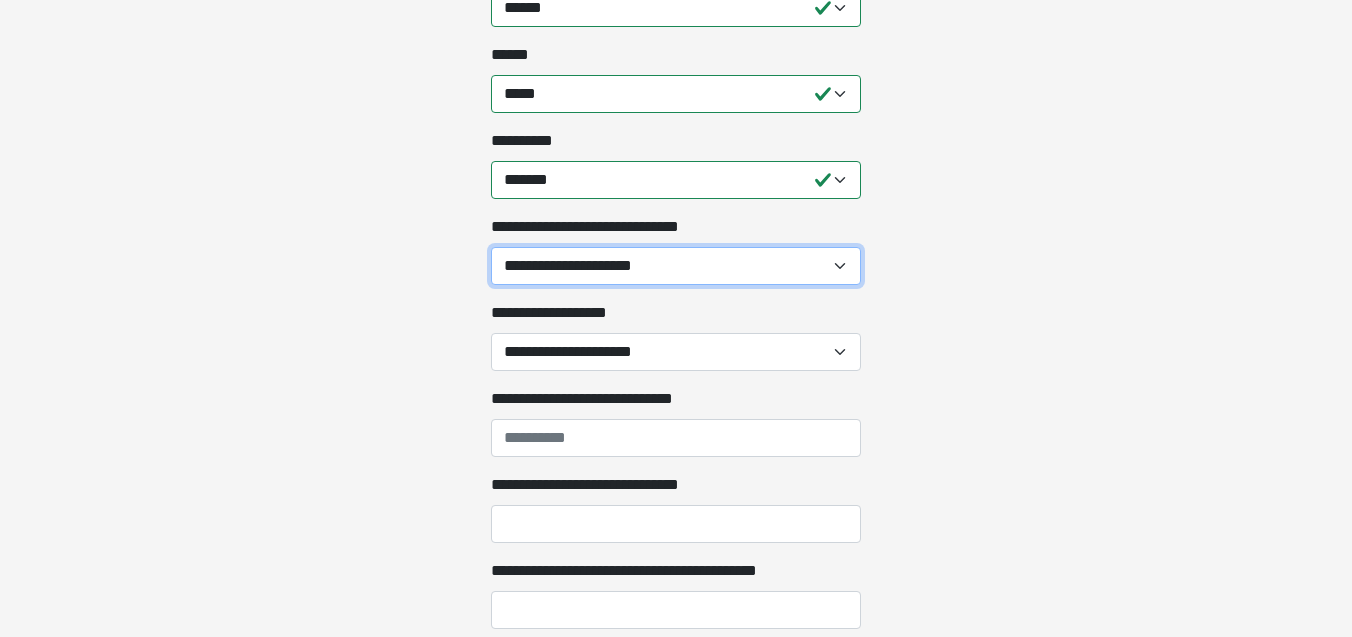 click on "**********" at bounding box center [676, 266] 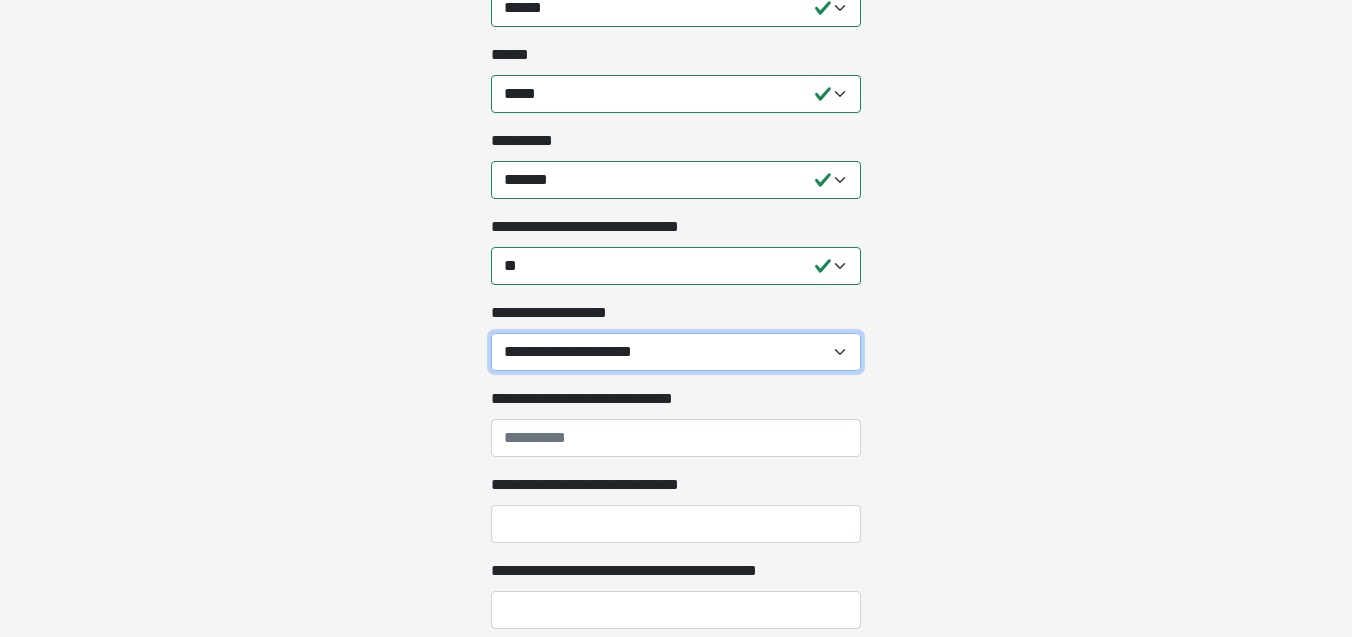 click on "**********" at bounding box center [676, 352] 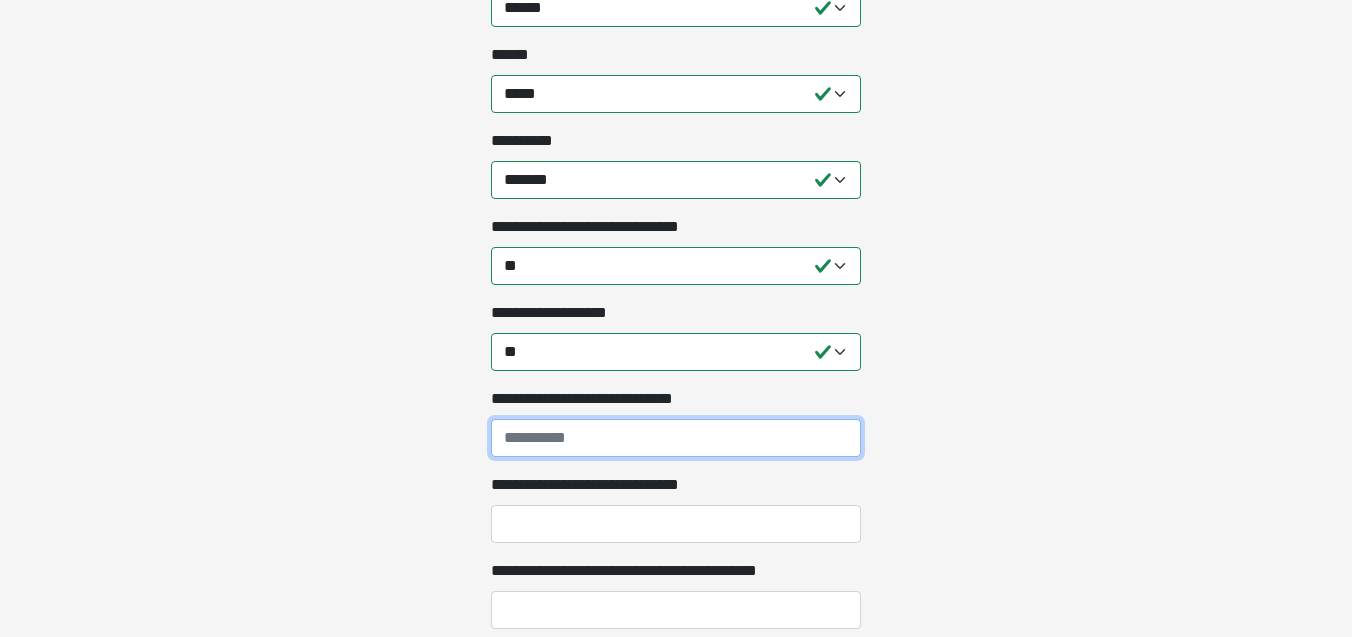 click on "**********" at bounding box center (676, 438) 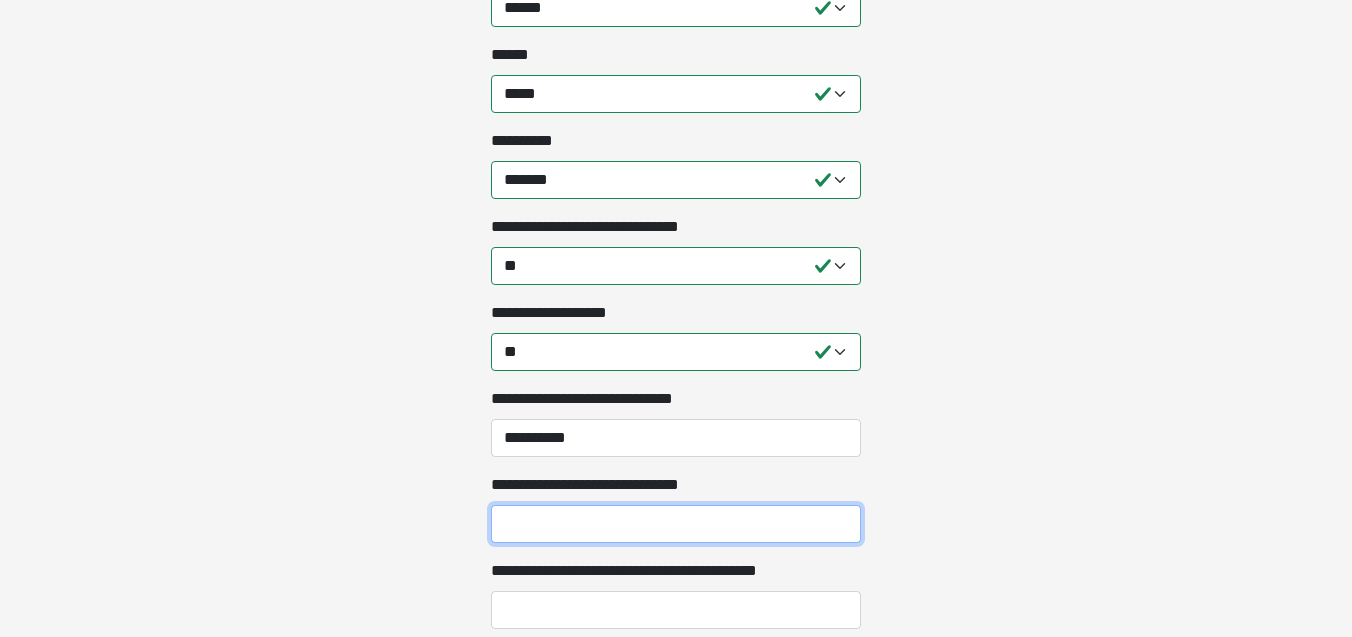 click on "**********" at bounding box center [676, 524] 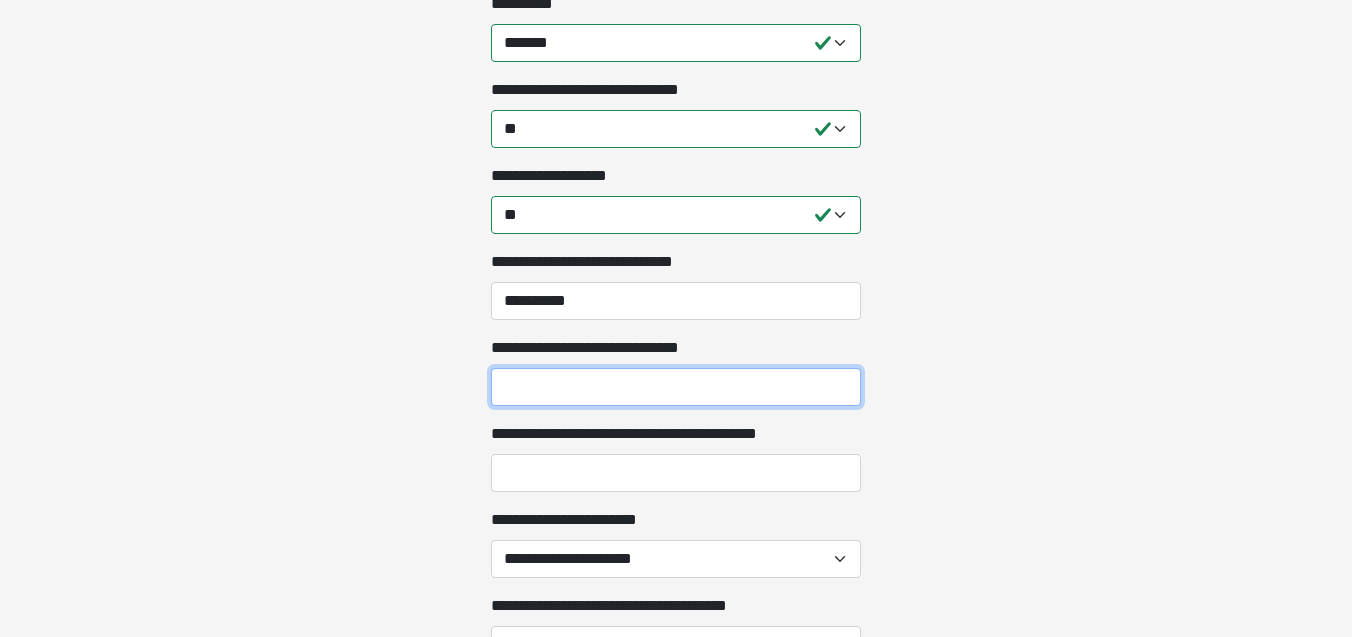 scroll, scrollTop: 695, scrollLeft: 0, axis: vertical 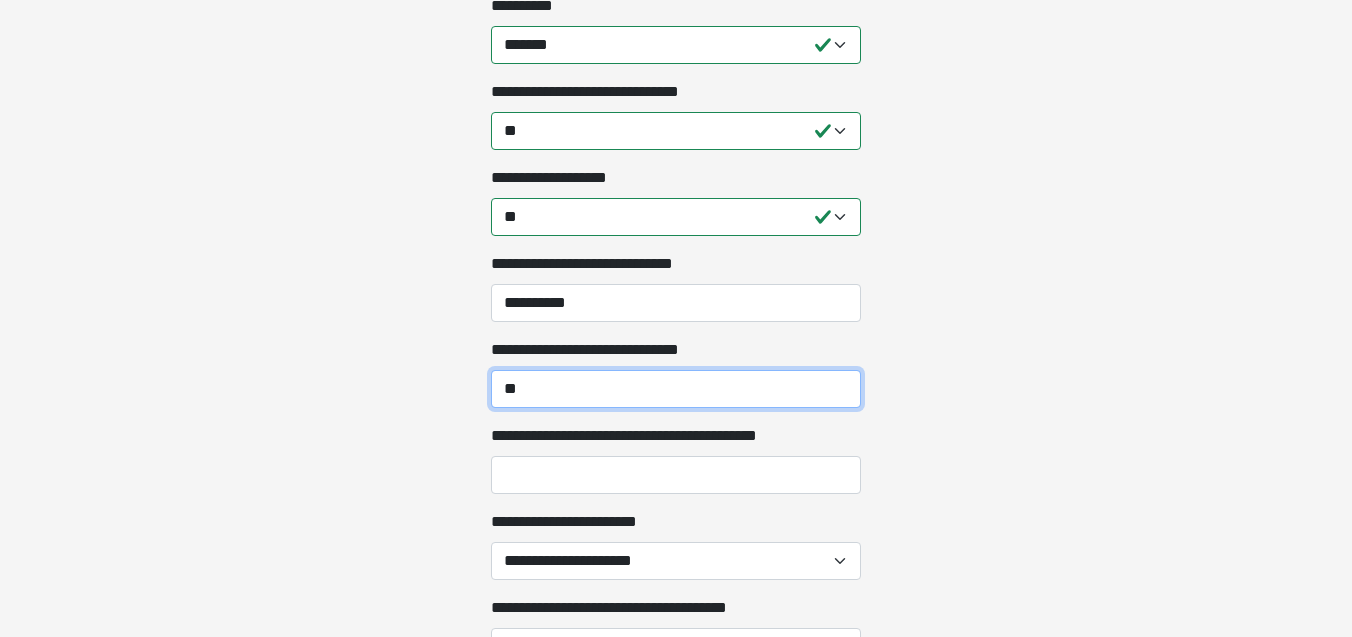 type on "**" 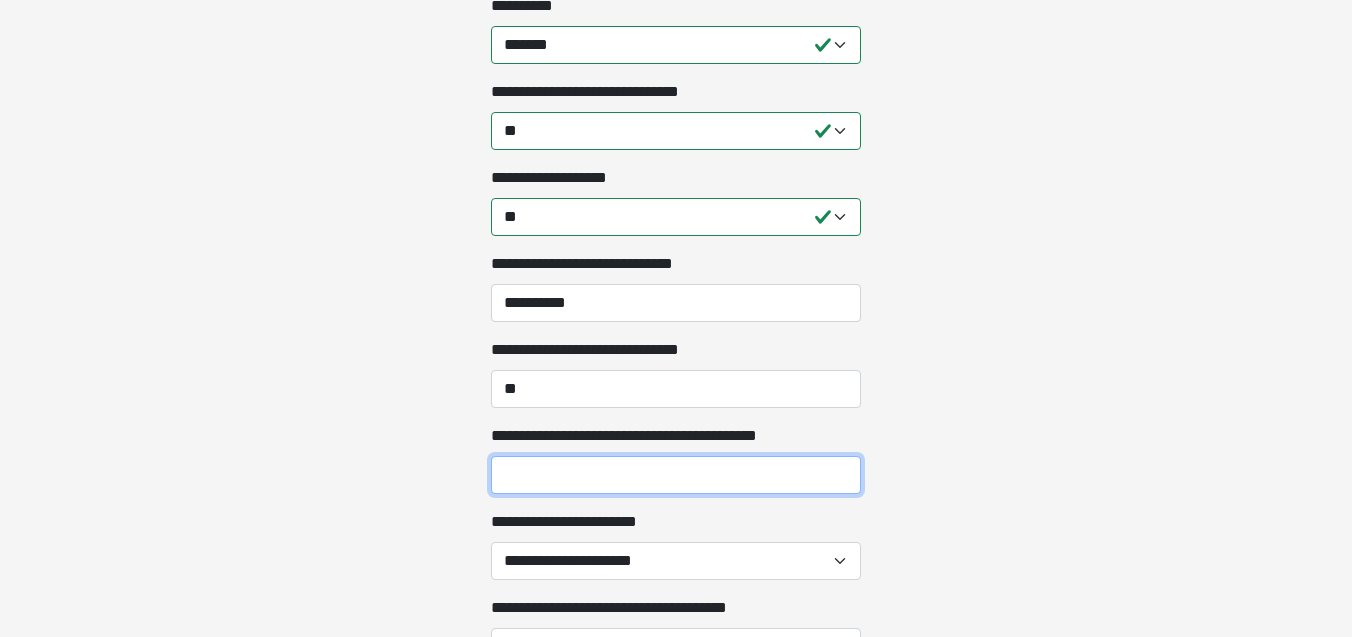 click on "**********" at bounding box center (676, 475) 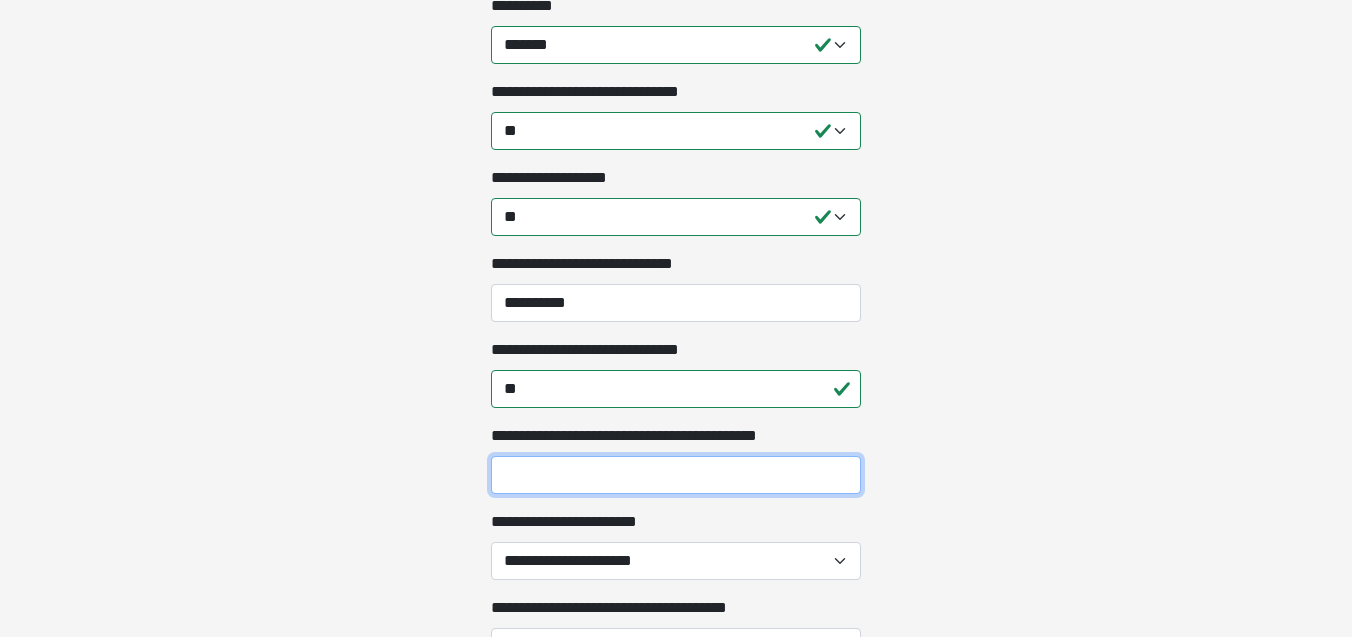 type on "***" 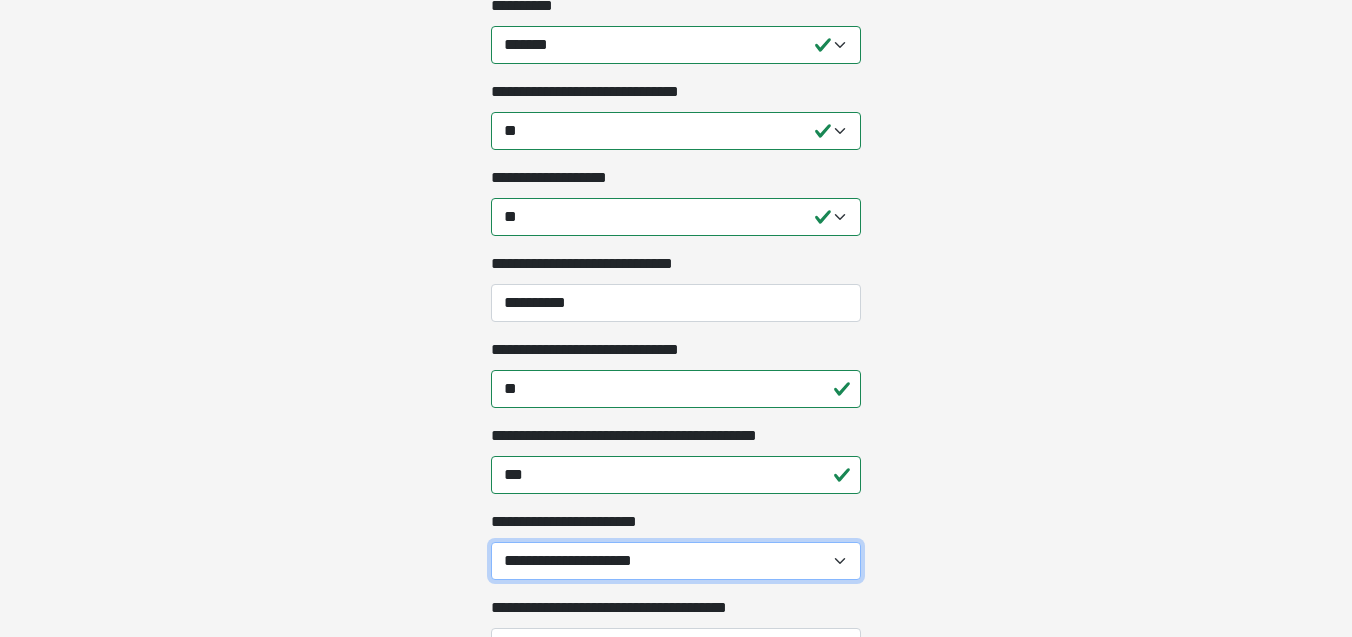 click on "[FIRST] [LAST] [LAST] [LAST] [LAST] [LAST] [LAST] [LAST] [LAST] [LAST] [LAST]" at bounding box center [676, 561] 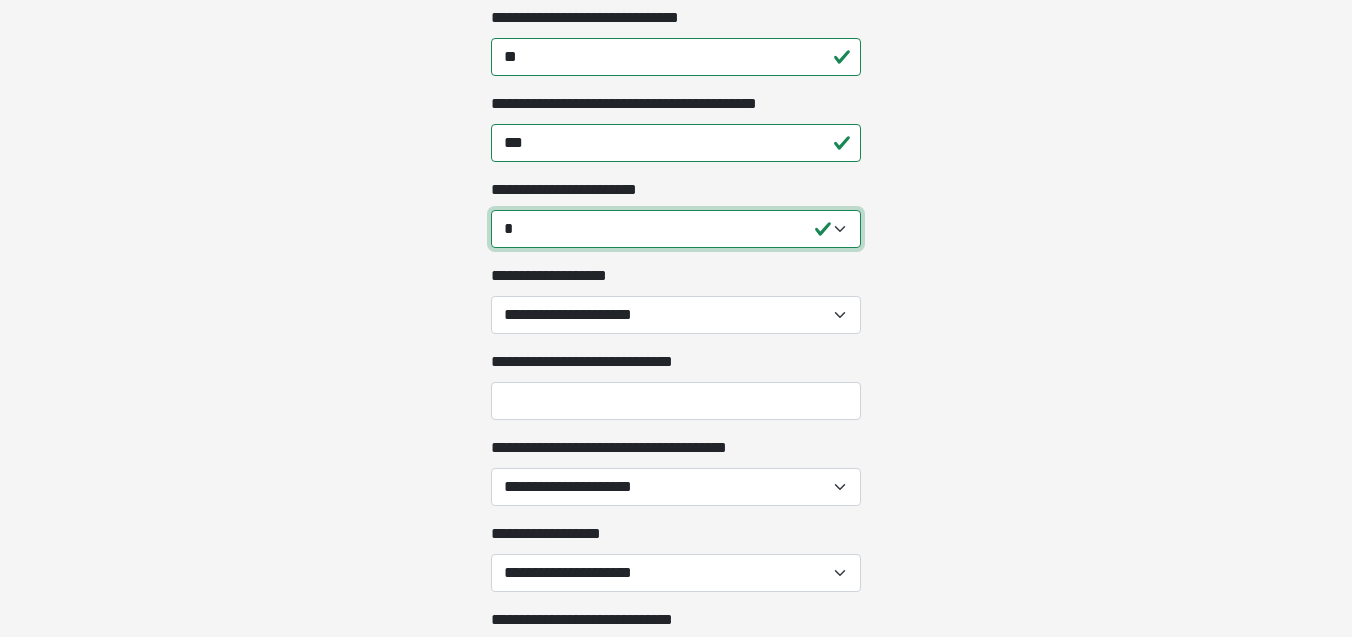 scroll, scrollTop: 1031, scrollLeft: 0, axis: vertical 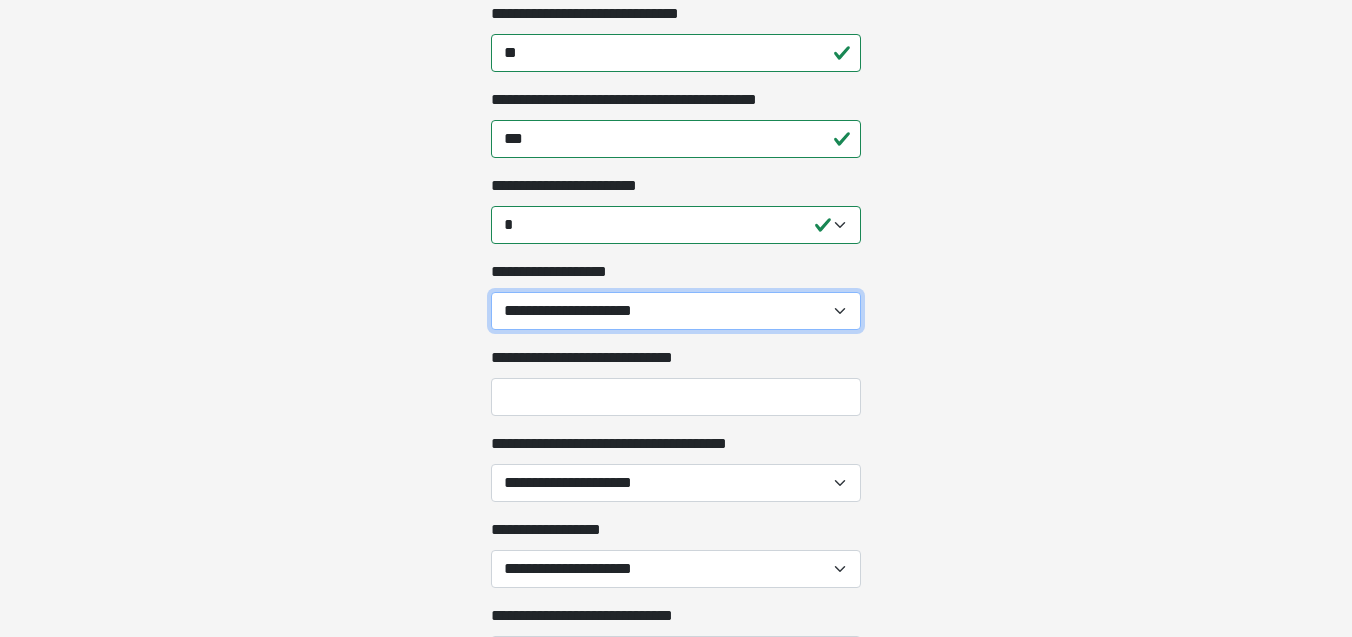 click on "[FIRST] [LAST] [LAST] [LAST] [LAST] [LAST] [LAST] [LAST] [LAST] [LAST] [LAST]" at bounding box center [676, 311] 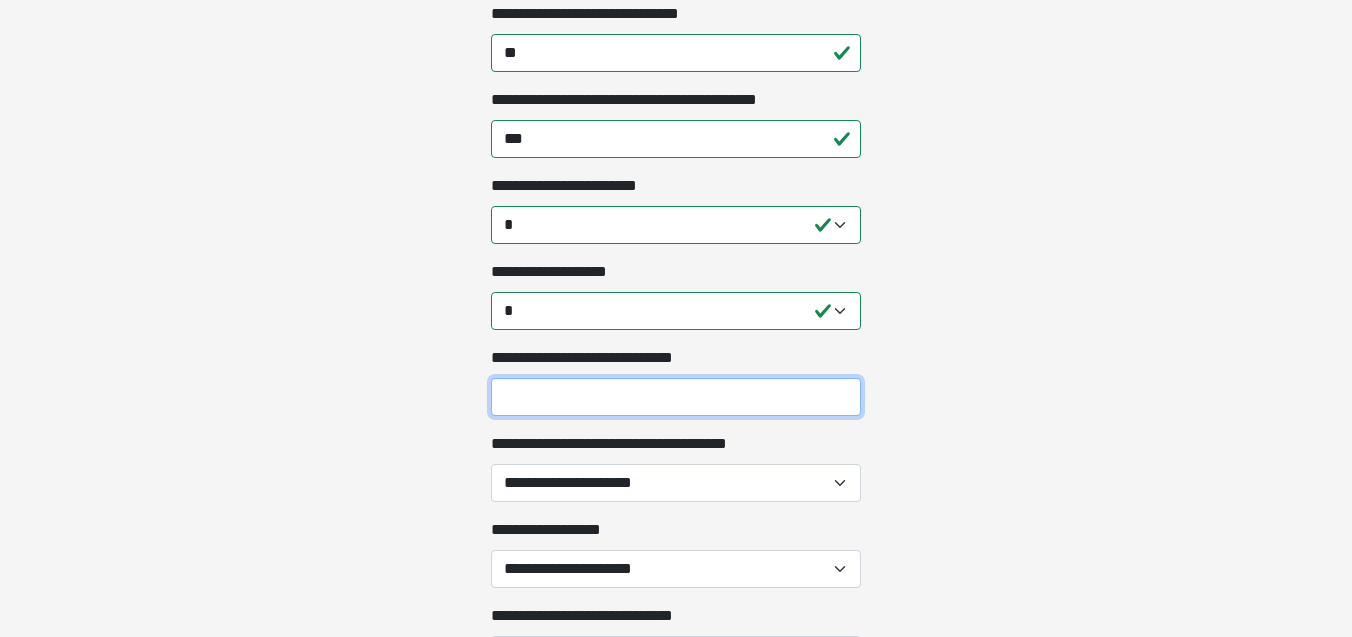 click on "[FIRST] [LAST] [LAST]" at bounding box center (676, 397) 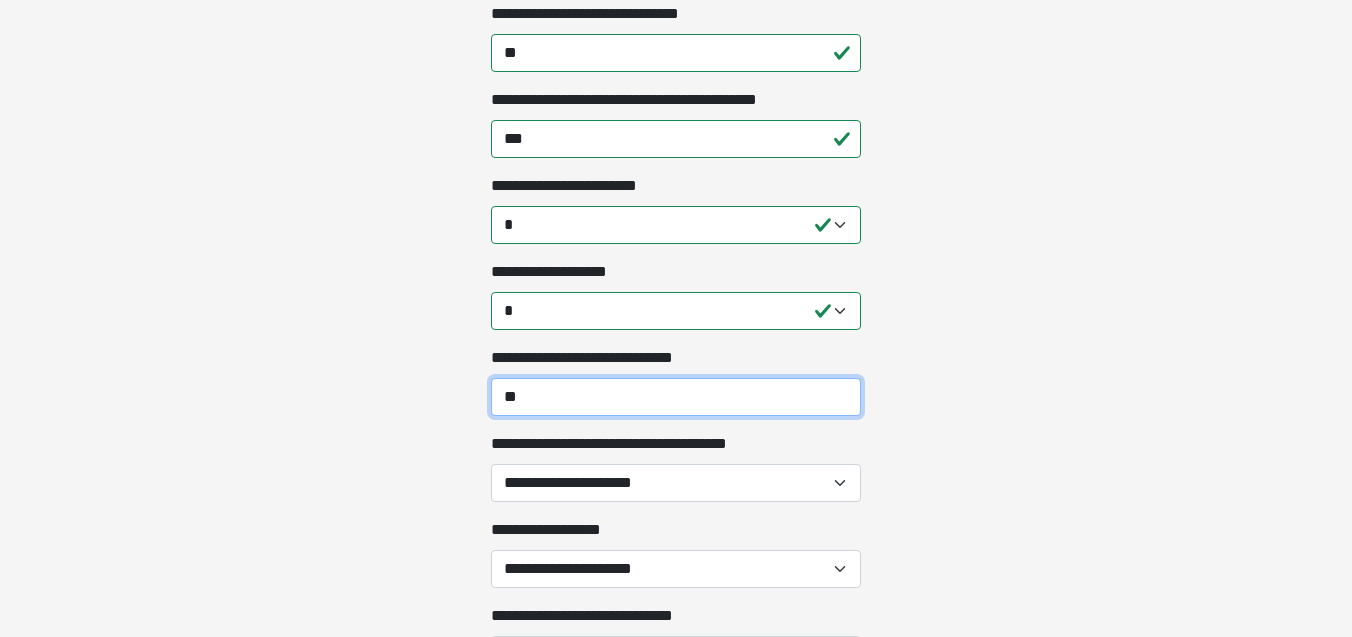 type on "**" 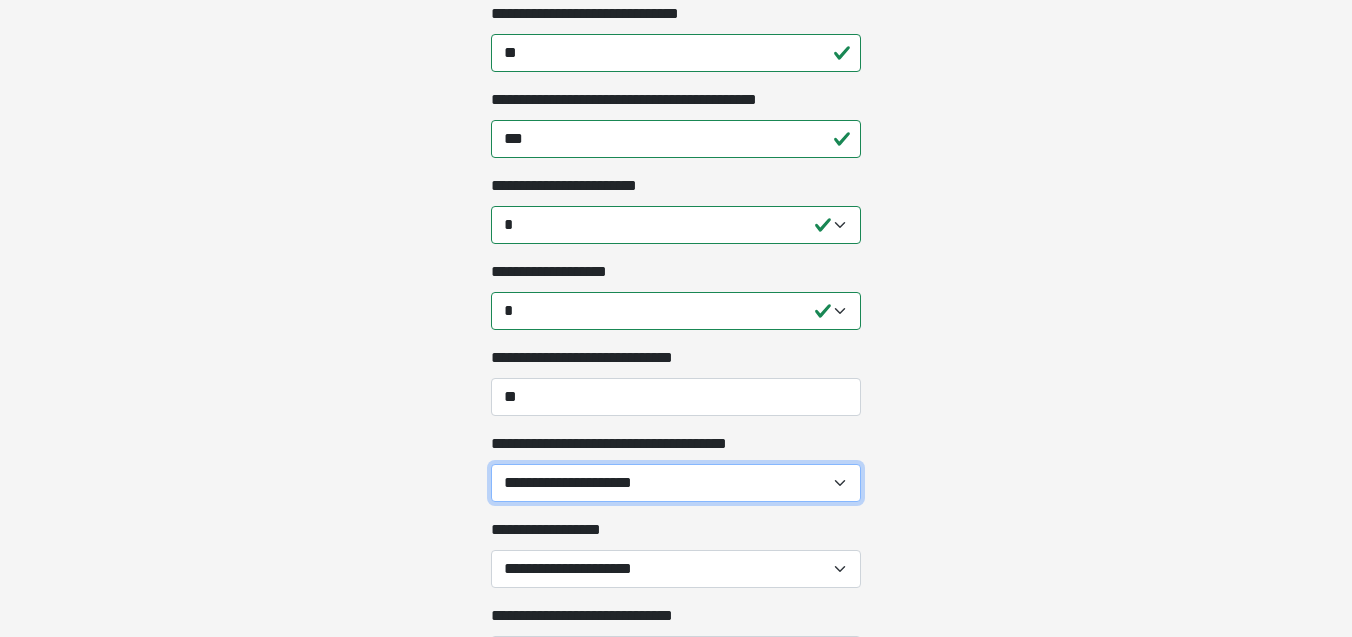 click on "**********" at bounding box center [676, 483] 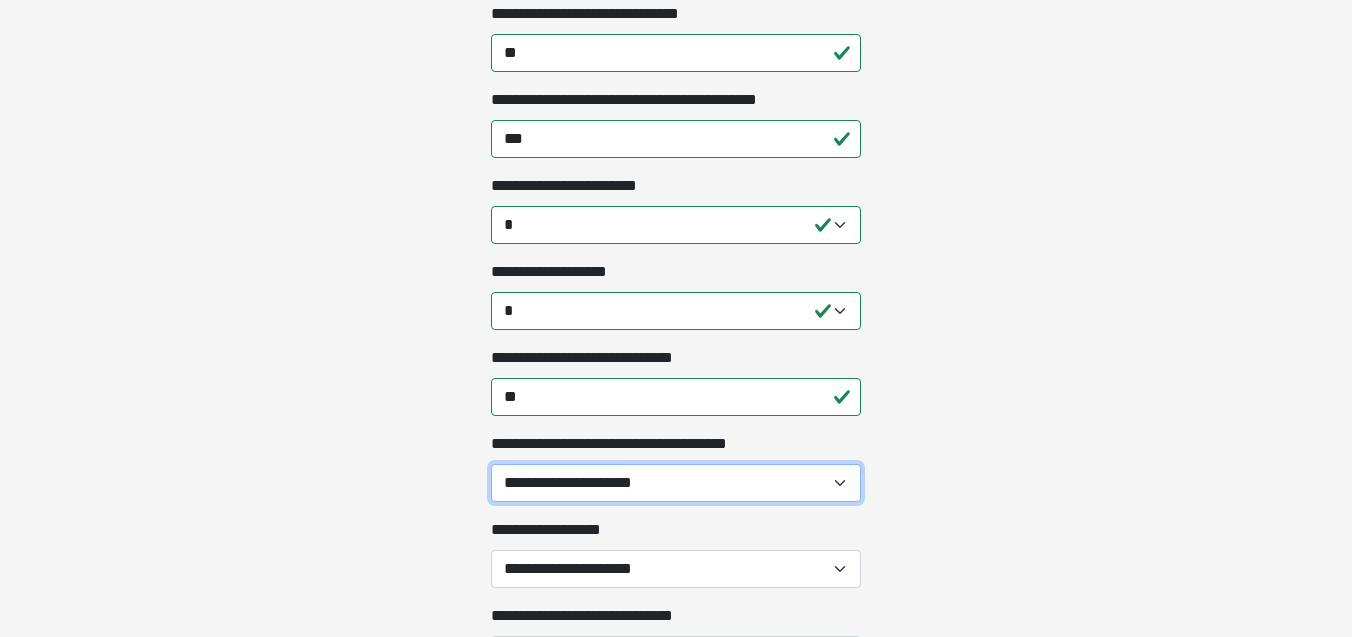 select on "**" 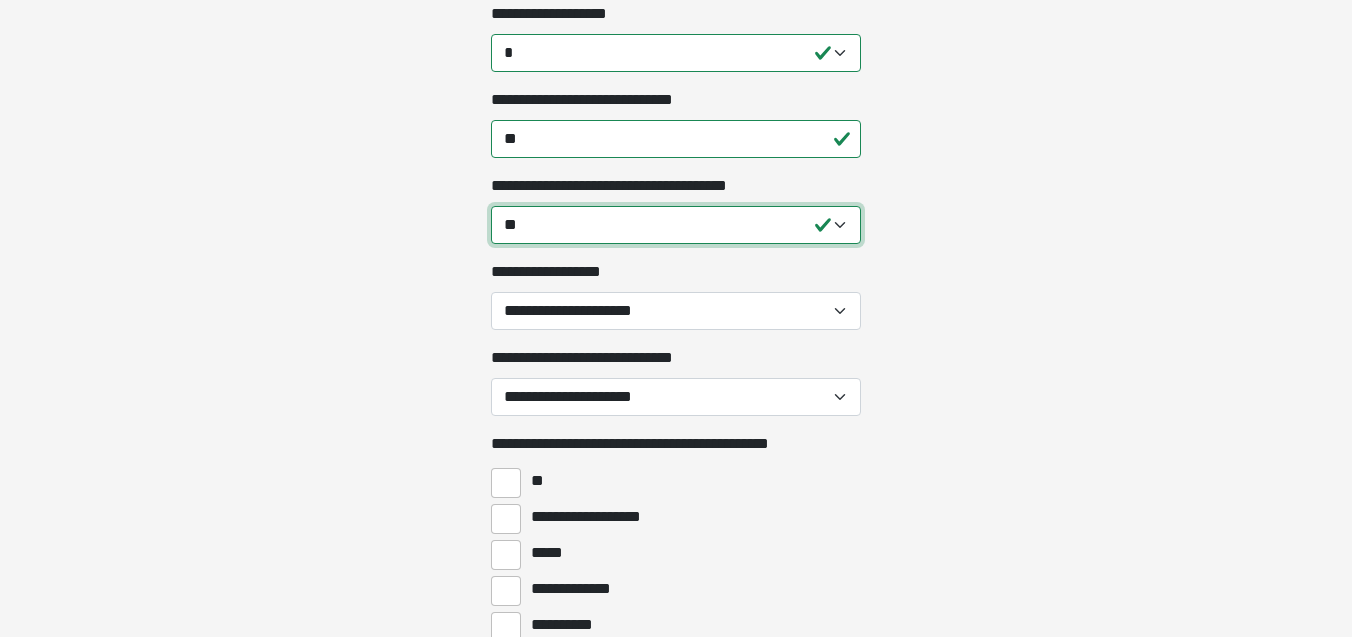 scroll, scrollTop: 1291, scrollLeft: 0, axis: vertical 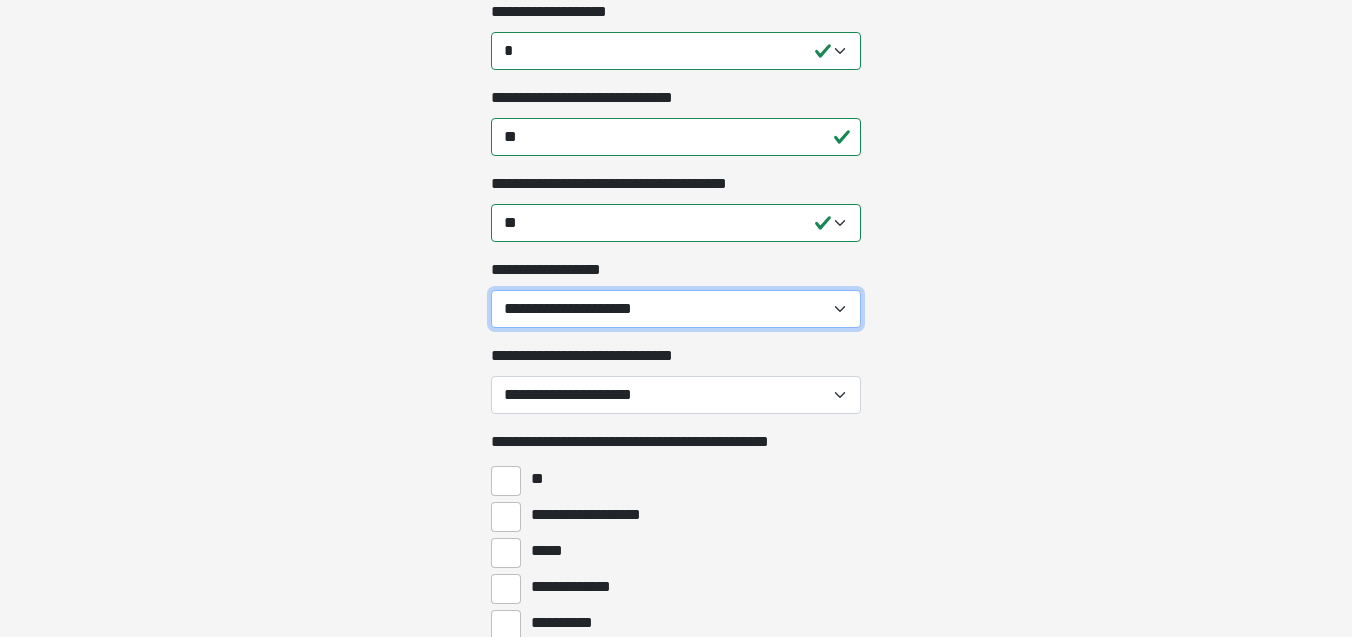 click on "[FIRST] [LAST] [LAST] [LAST] [LAST] [LAST] [LAST] [LAST]" at bounding box center [676, 309] 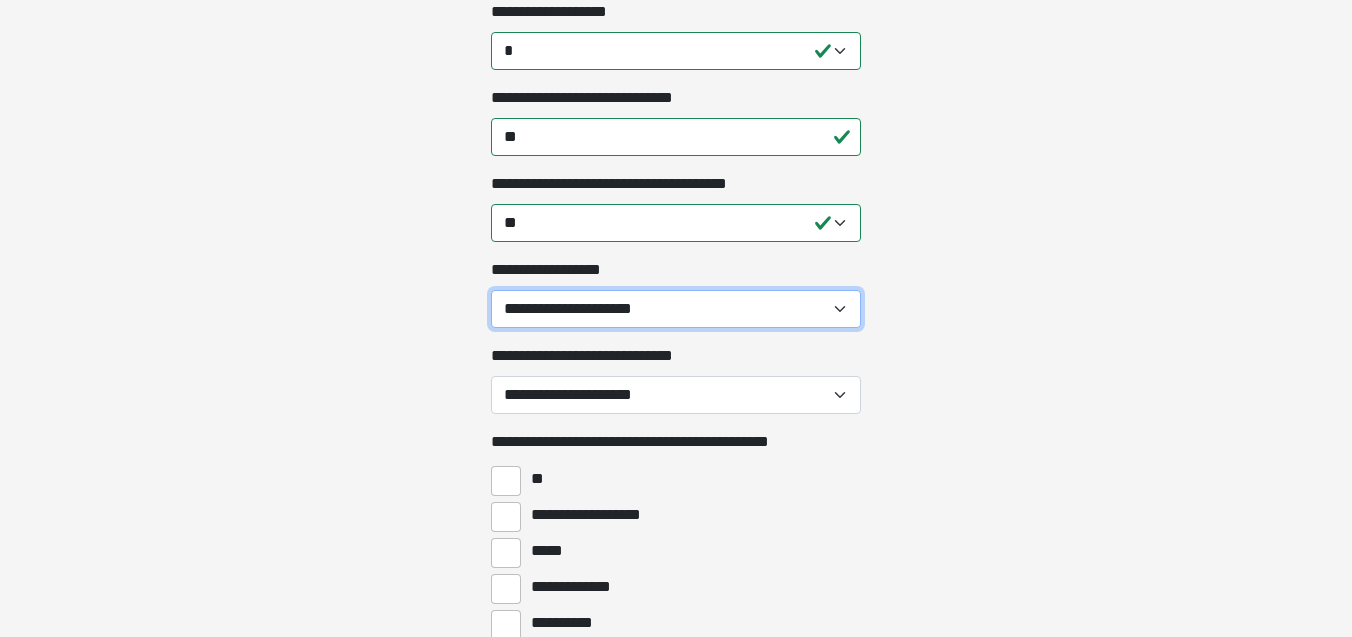 select on "*****" 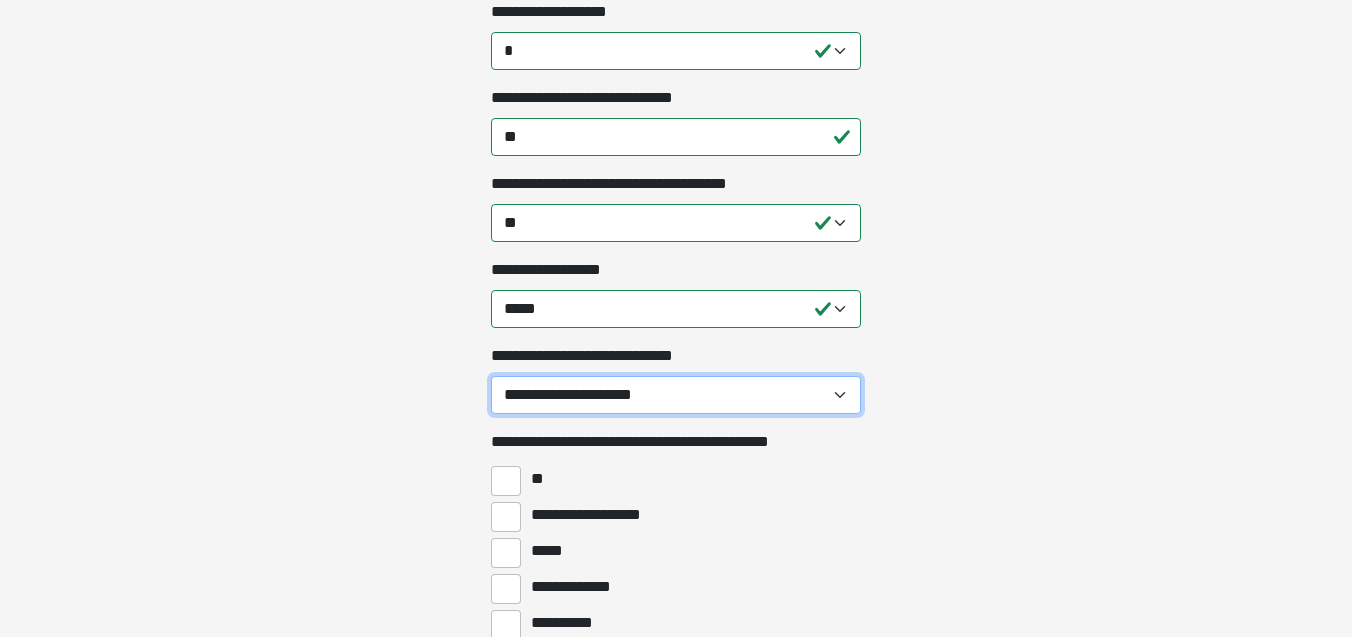 click on "**********" at bounding box center [676, 395] 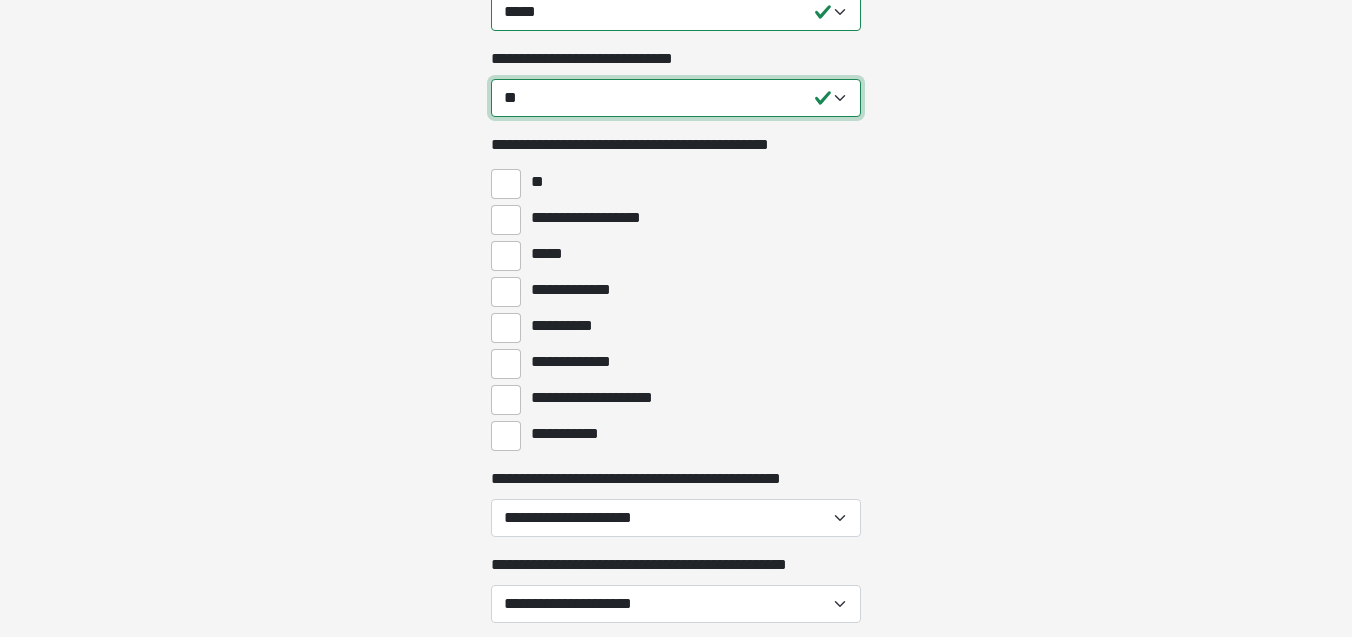 scroll, scrollTop: 1600, scrollLeft: 0, axis: vertical 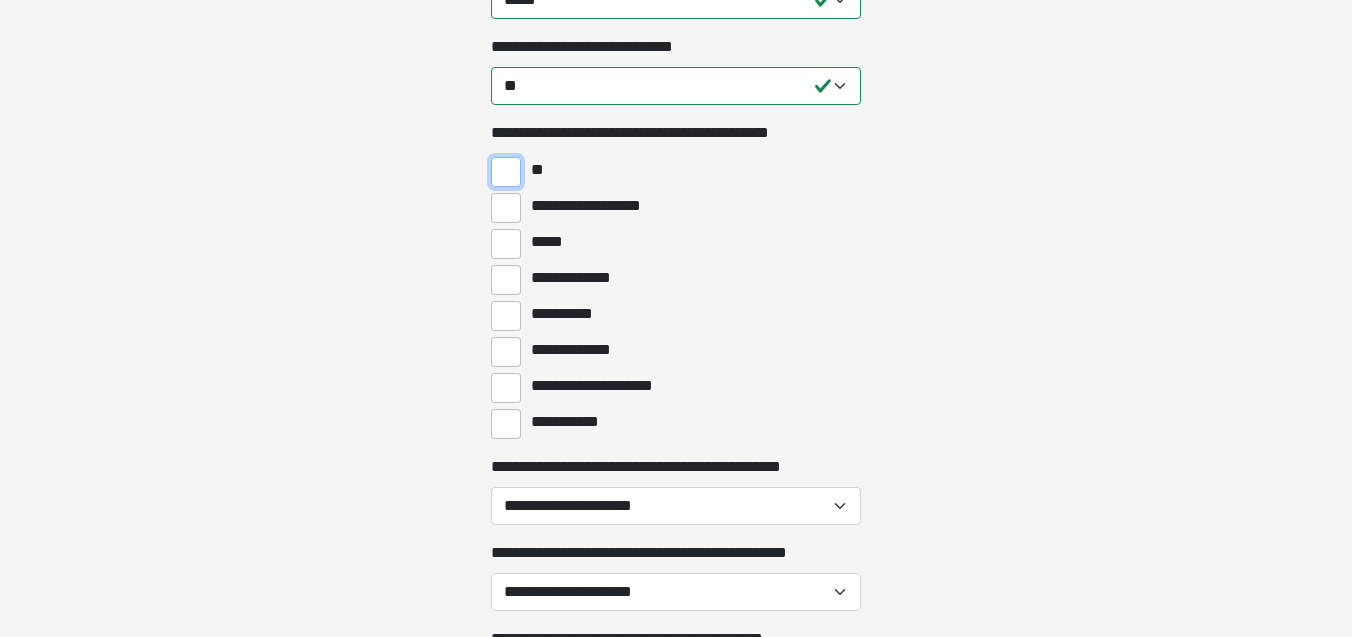 click on "**" at bounding box center [506, 172] 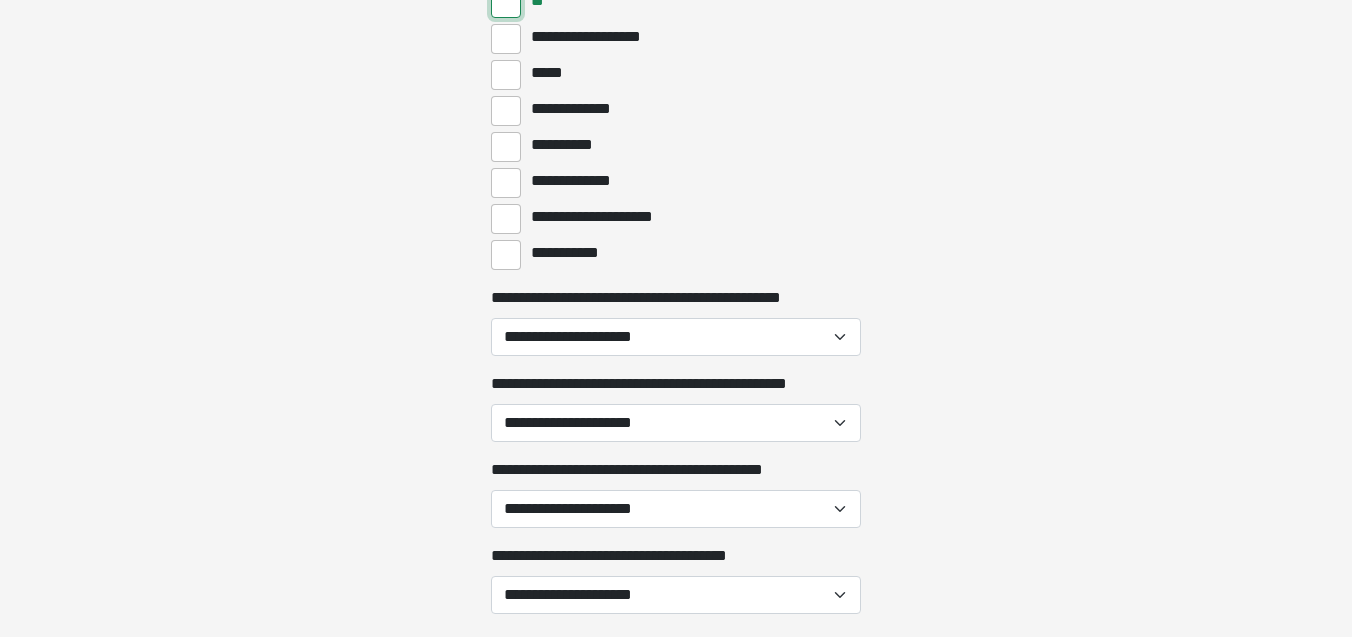 scroll, scrollTop: 1779, scrollLeft: 0, axis: vertical 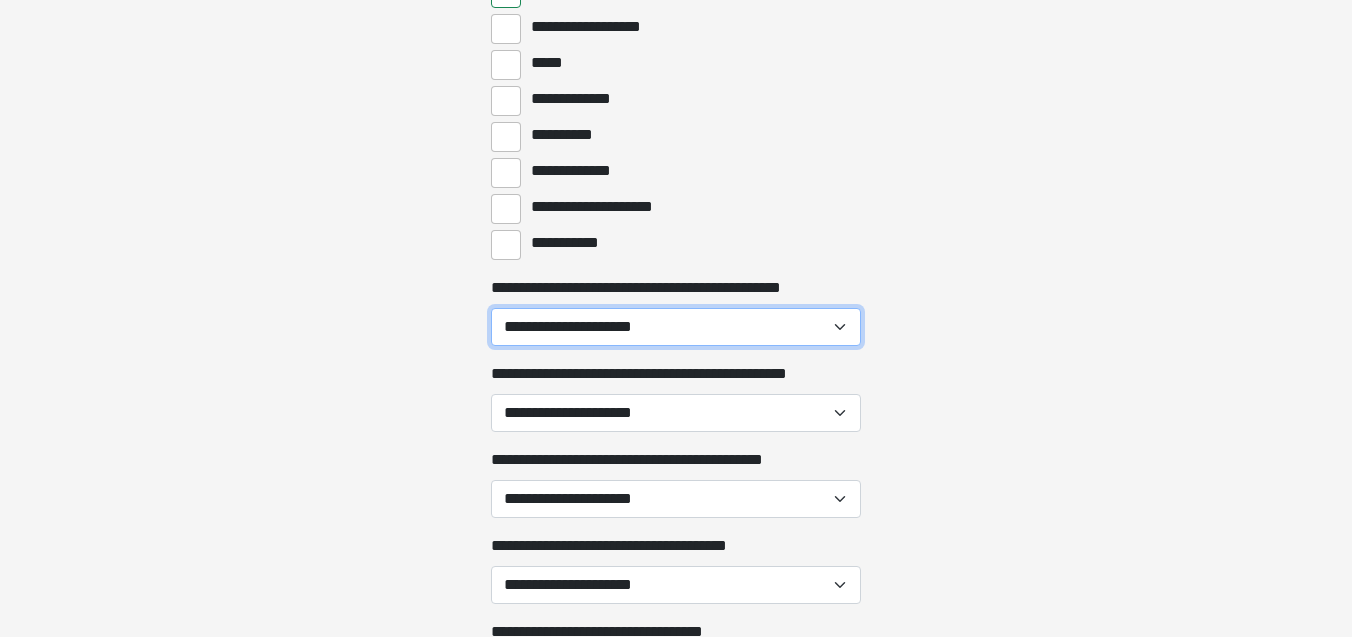 click on "**********" at bounding box center (676, 327) 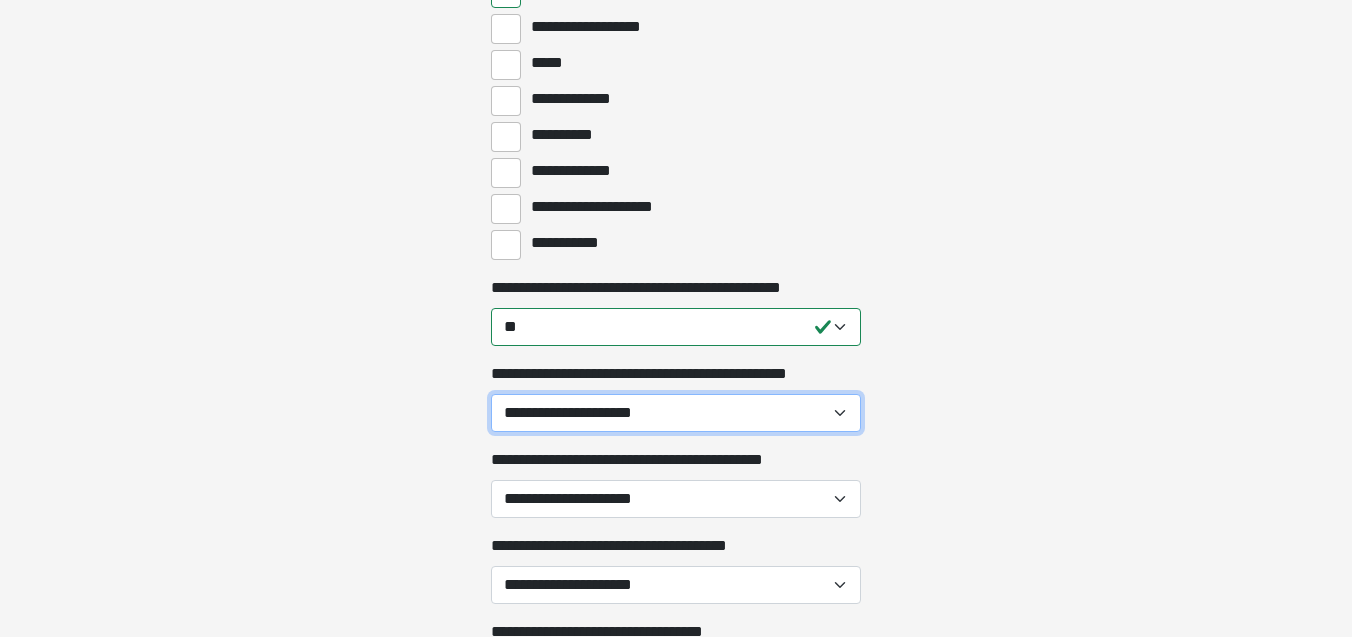 click on "**********" at bounding box center [676, 413] 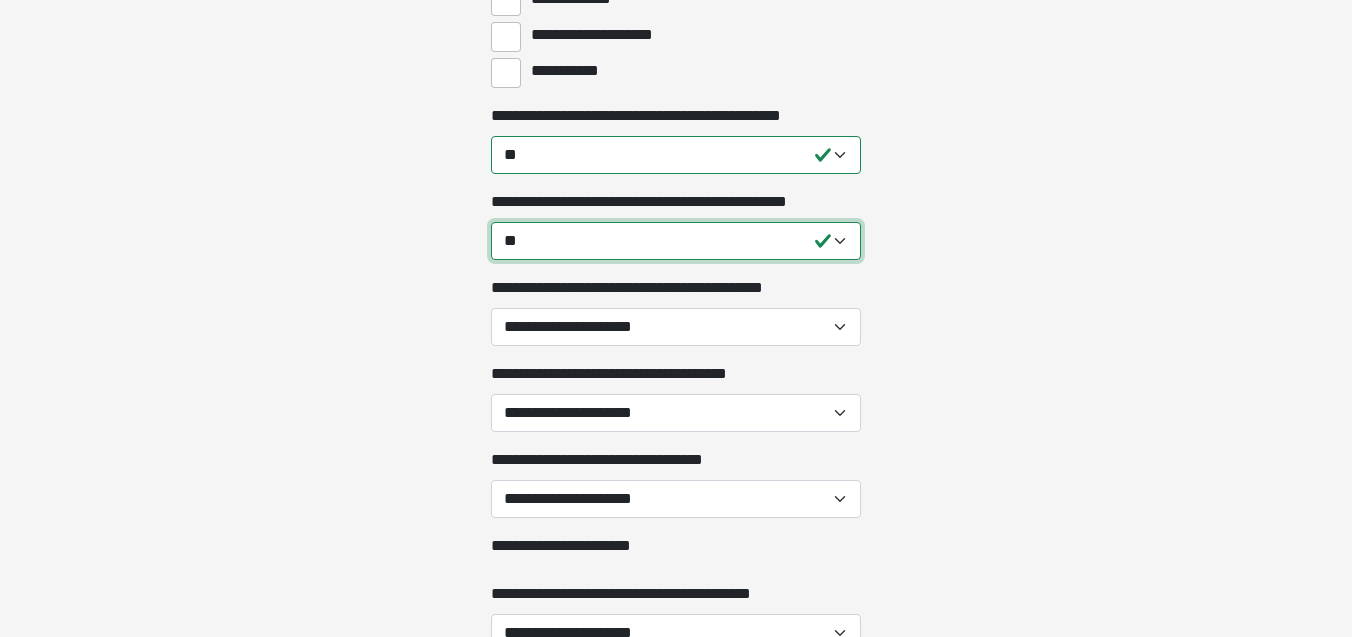 scroll, scrollTop: 1992, scrollLeft: 0, axis: vertical 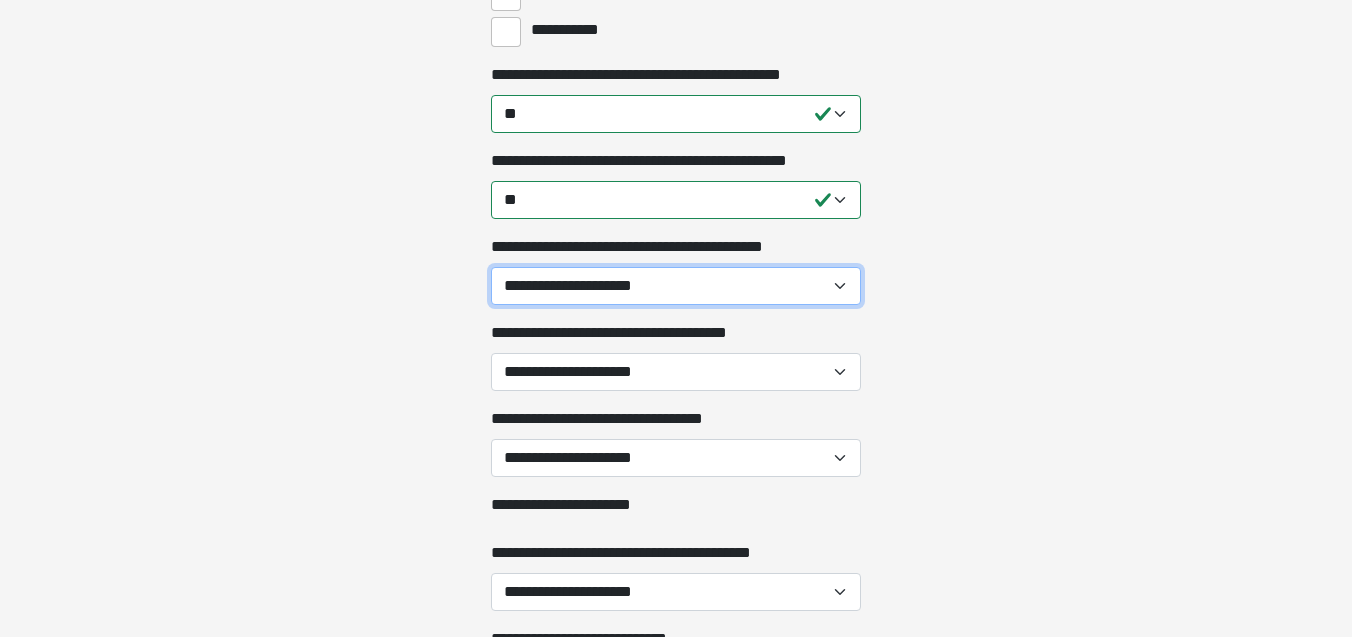 click on "[FIRST] [LAST] [LAST] [LAST]" at bounding box center [676, 286] 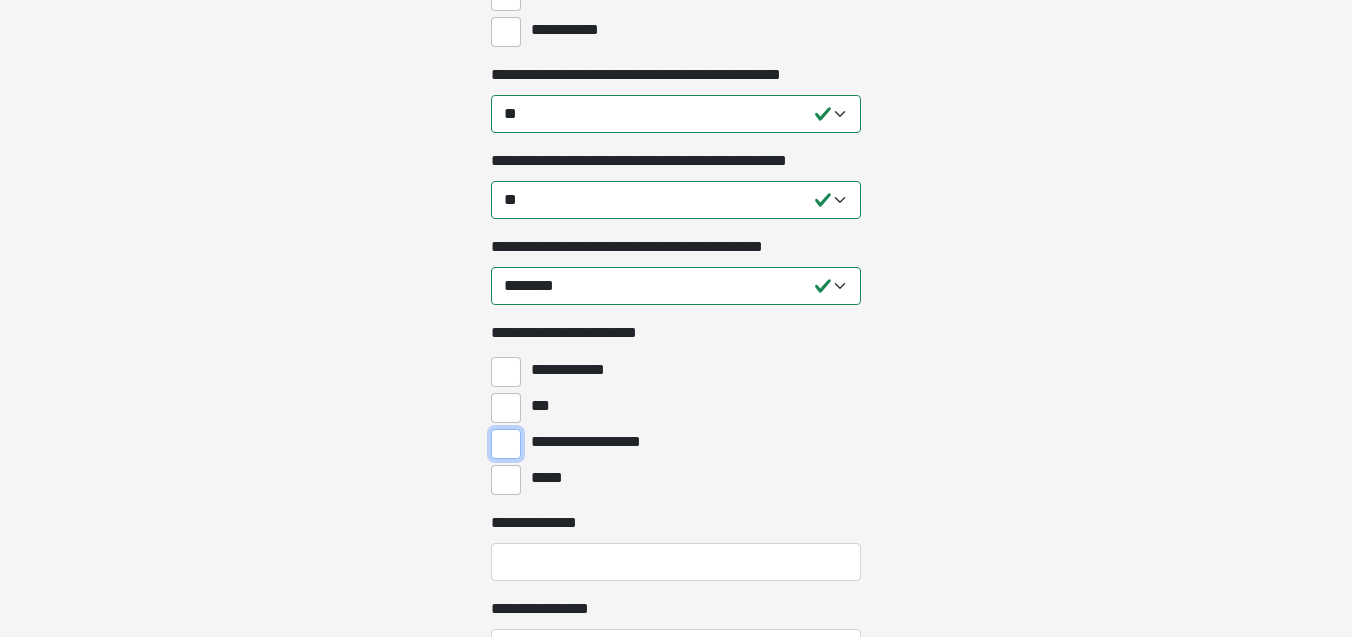 click on "**********" at bounding box center (506, 444) 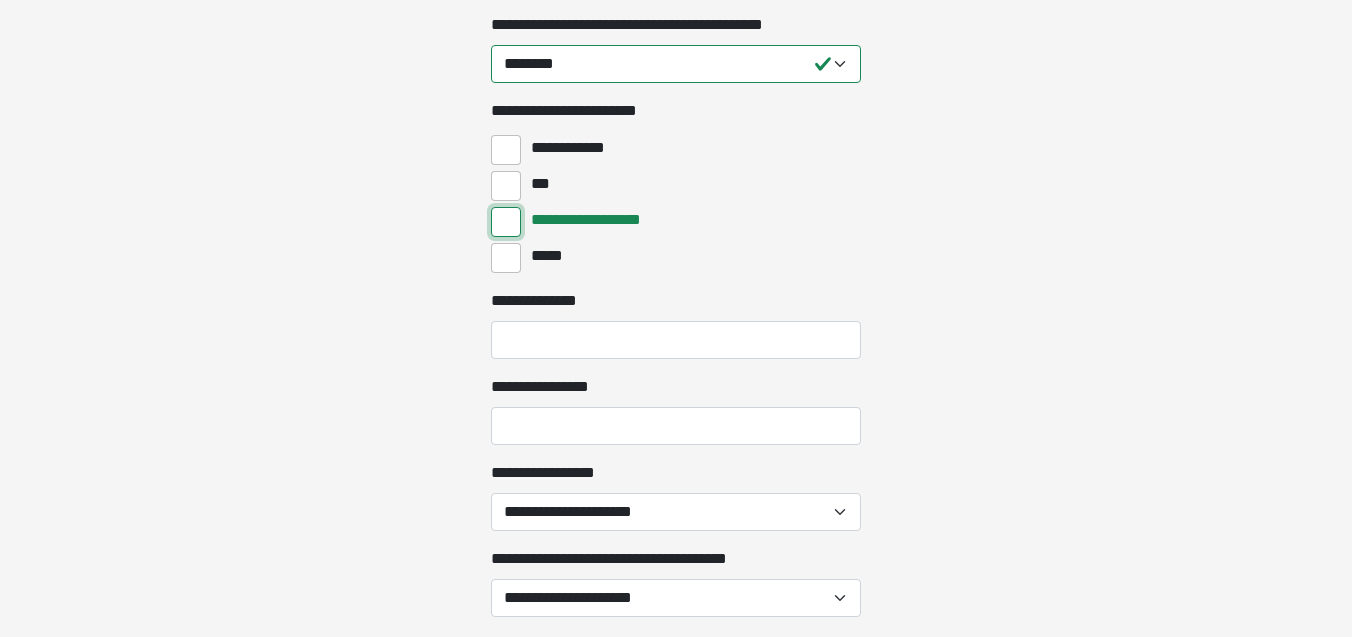 scroll, scrollTop: 2216, scrollLeft: 0, axis: vertical 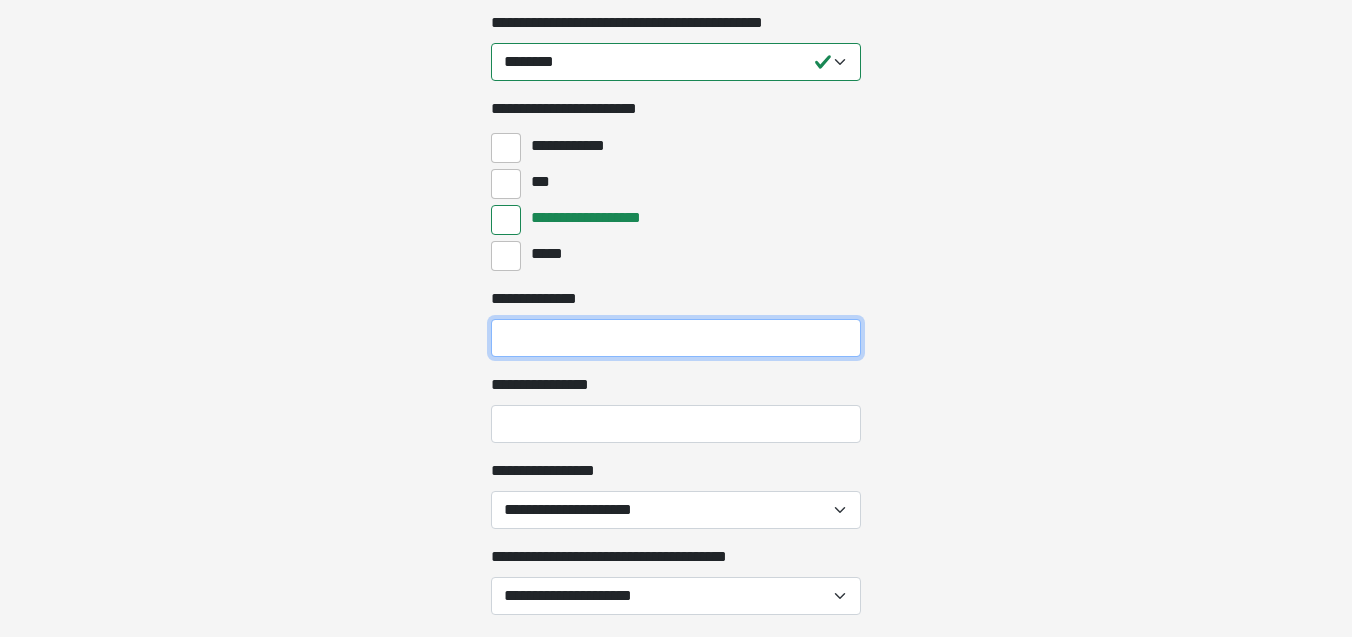 click on "**********" at bounding box center [676, 338] 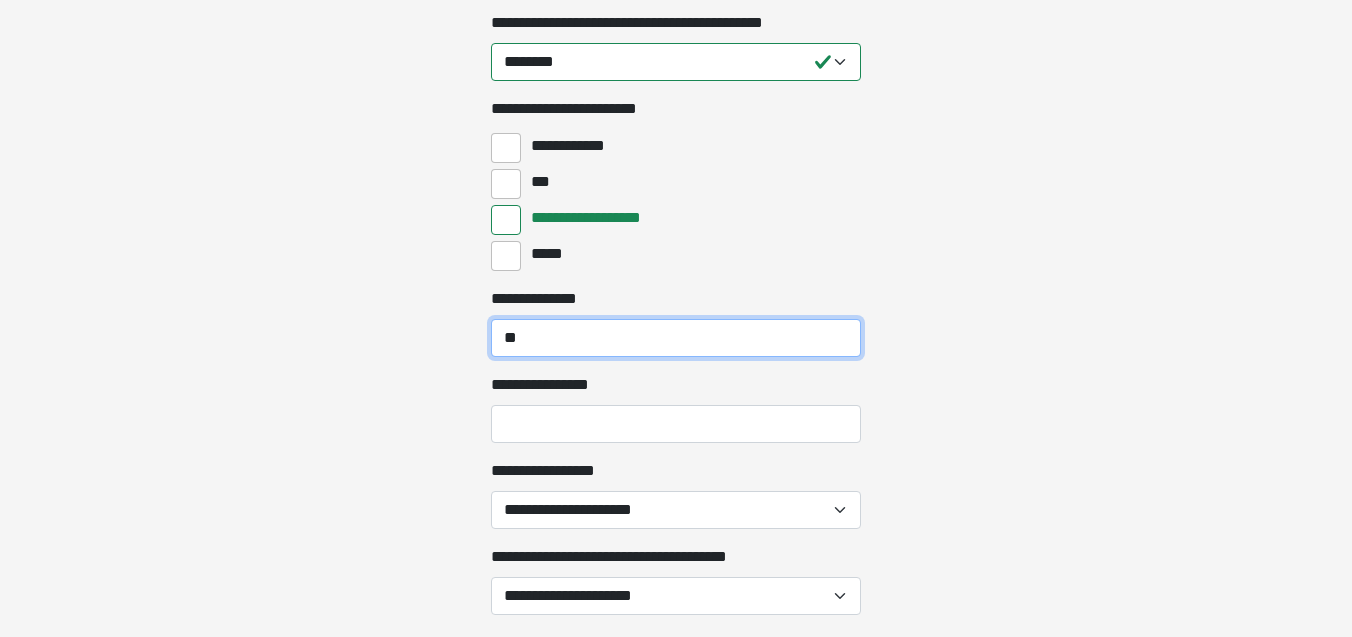 type on "**" 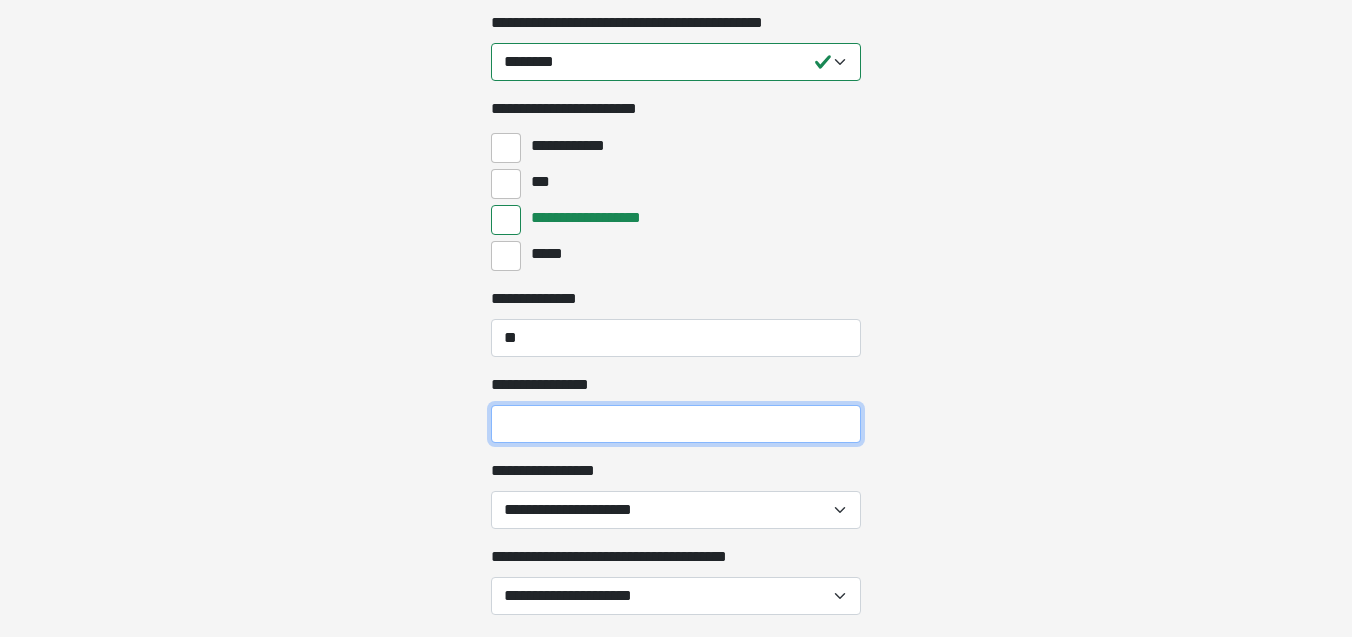 click on "**********" at bounding box center (676, 424) 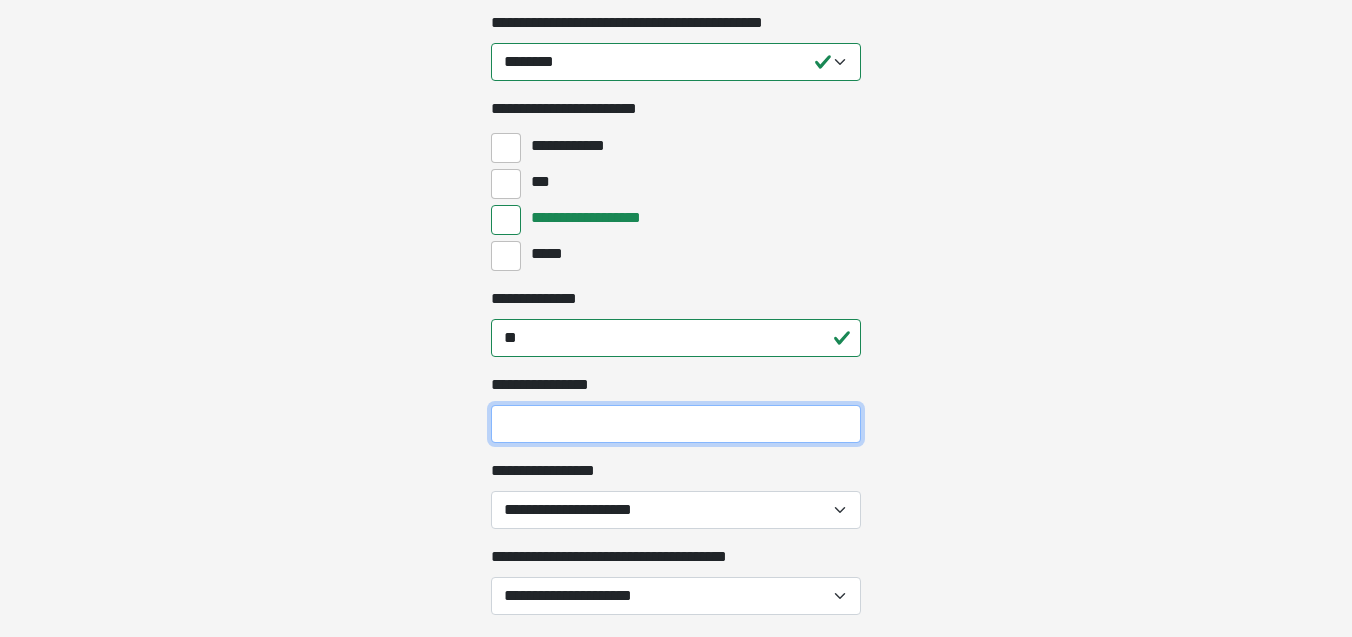 type on "**" 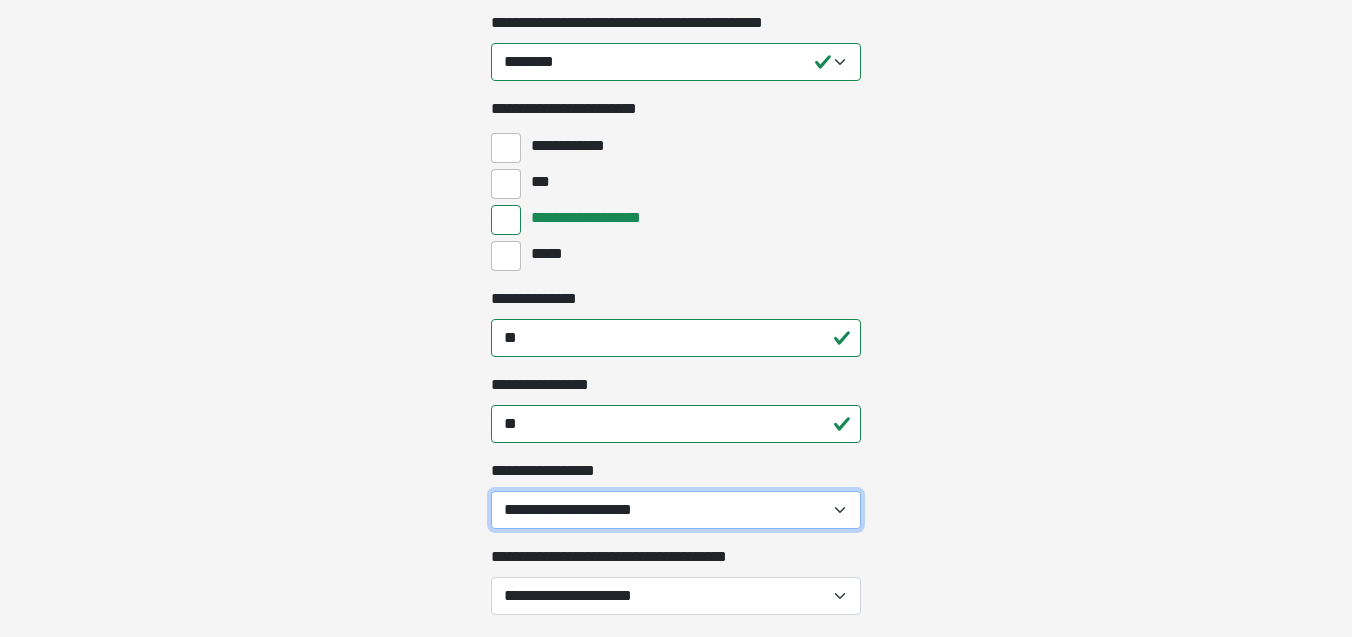 click on "**********" at bounding box center (676, 510) 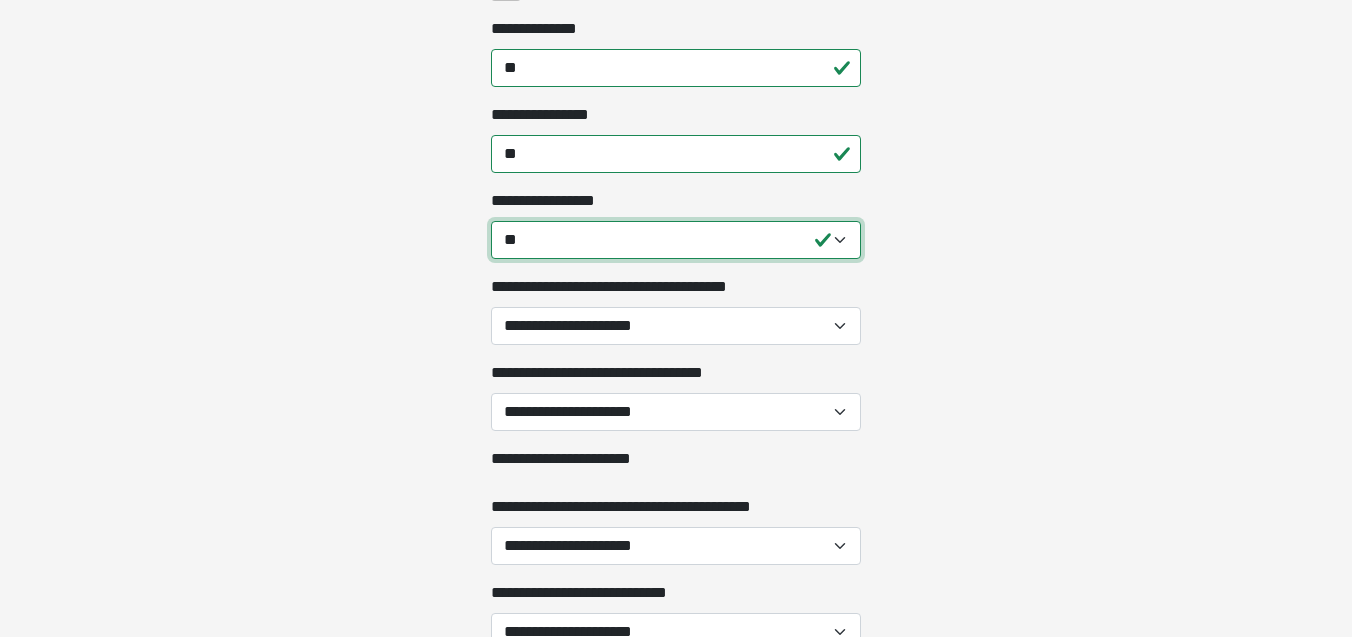 scroll, scrollTop: 2485, scrollLeft: 0, axis: vertical 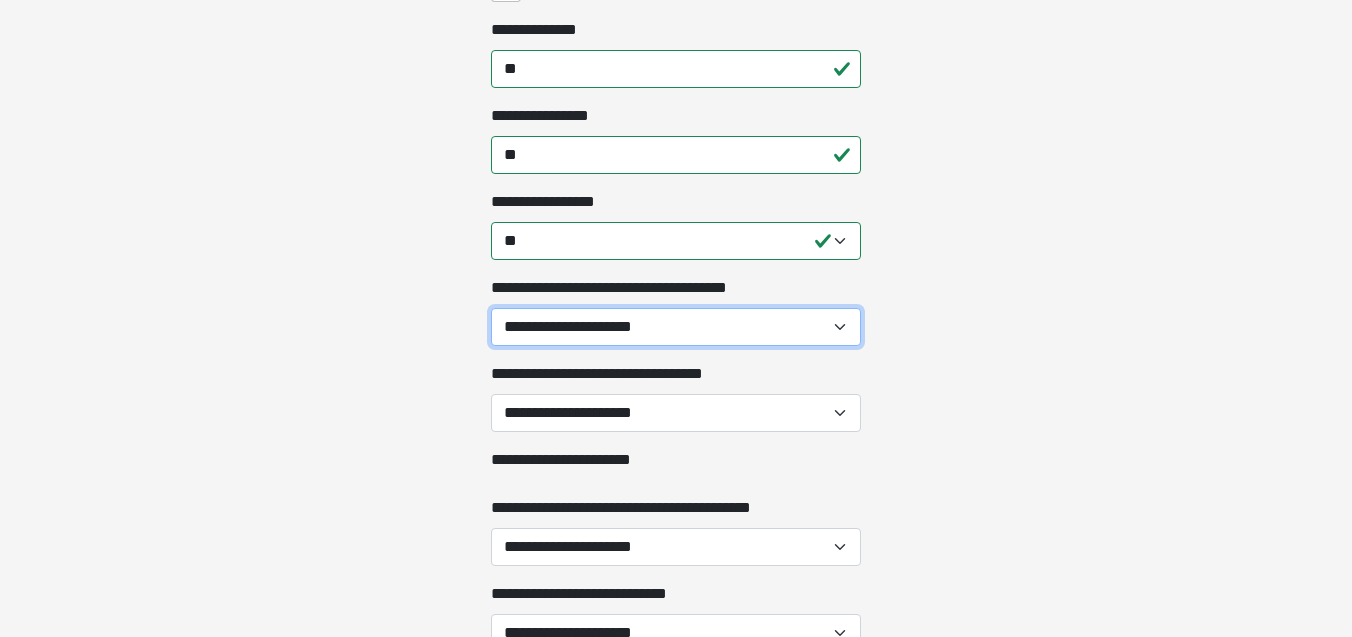 click on "**********" at bounding box center [676, 327] 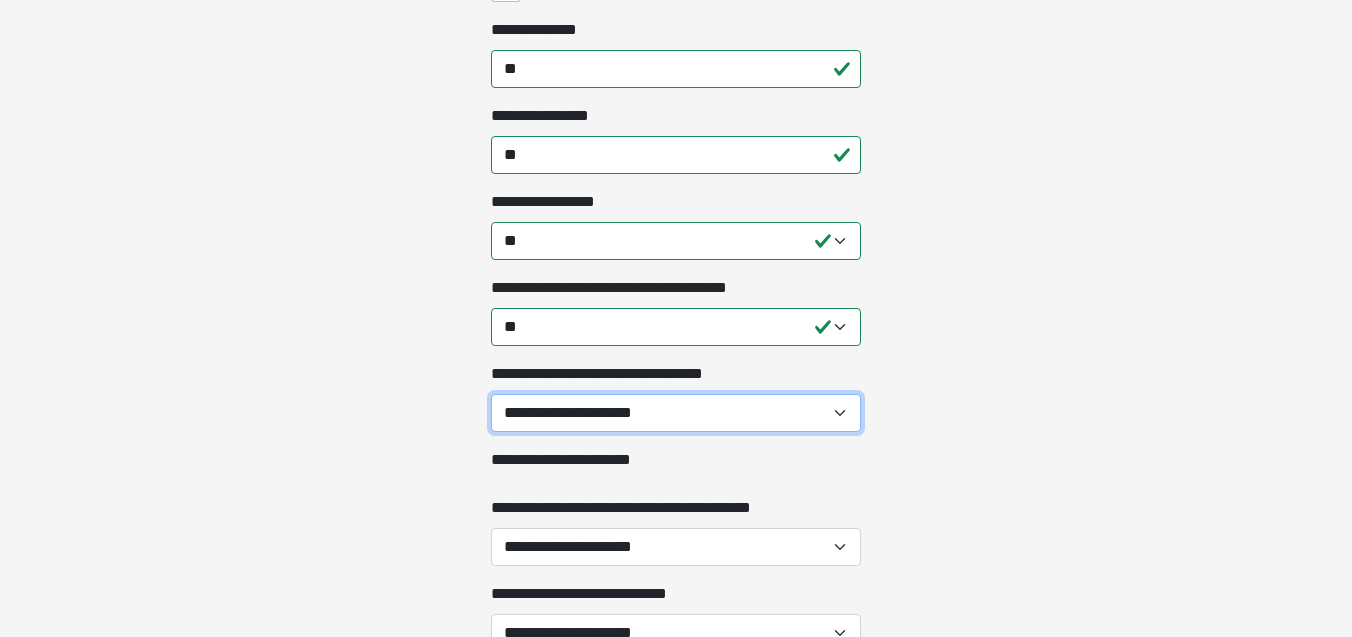 click on "**********" at bounding box center [676, 413] 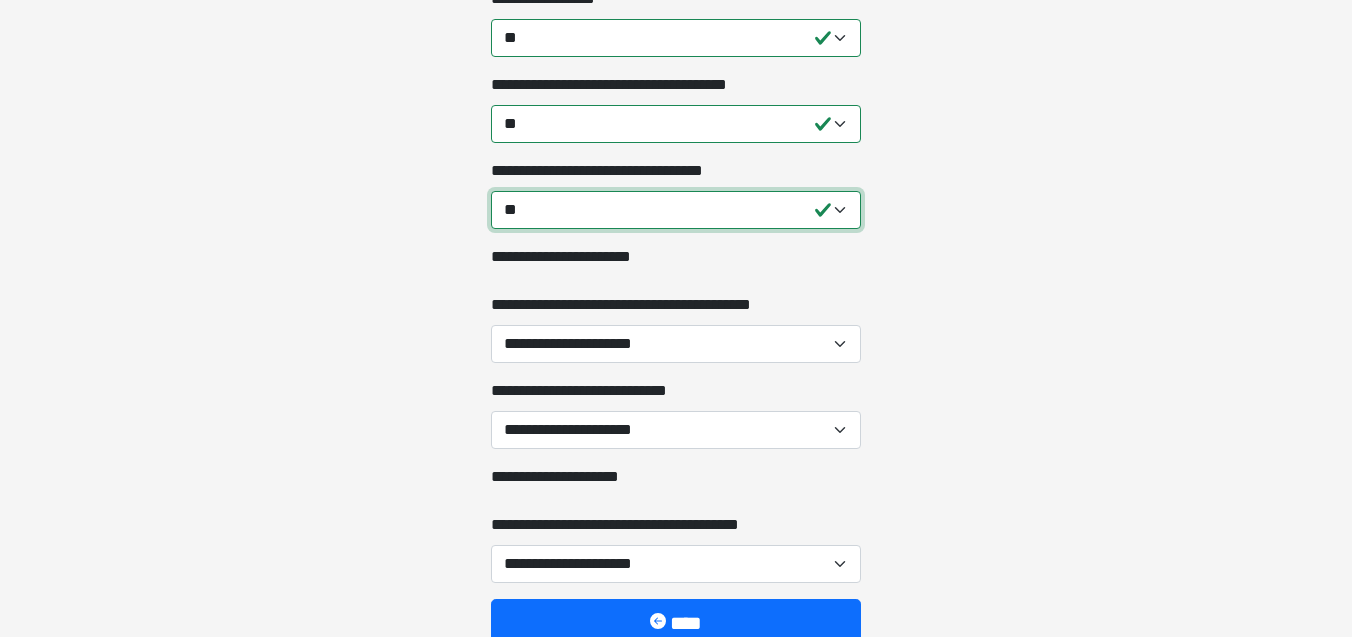 scroll, scrollTop: 2697, scrollLeft: 0, axis: vertical 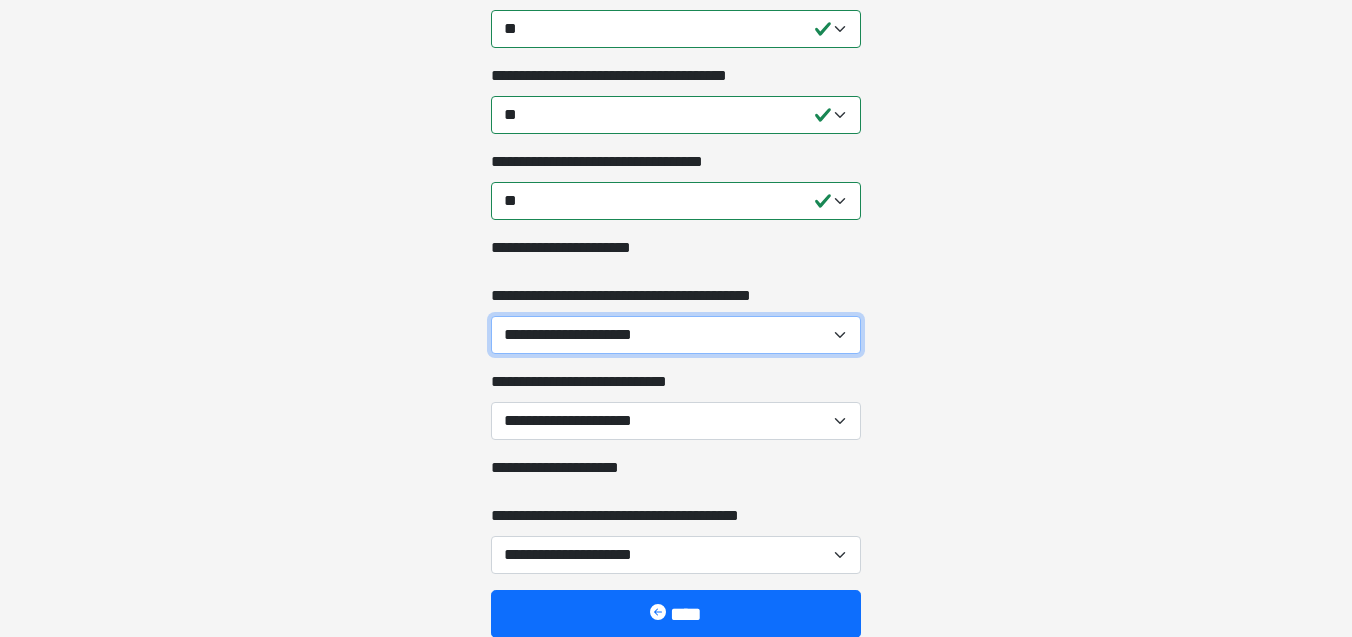 click on "**********" at bounding box center (676, 335) 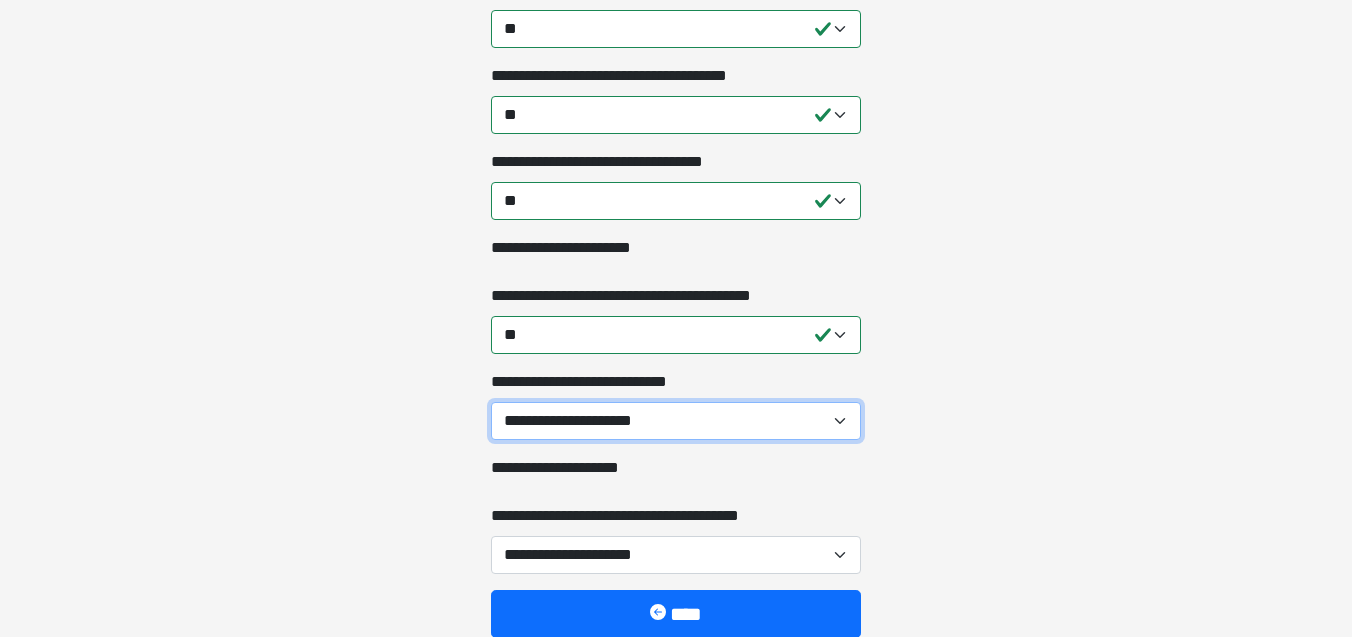 click on "**********" at bounding box center (676, 421) 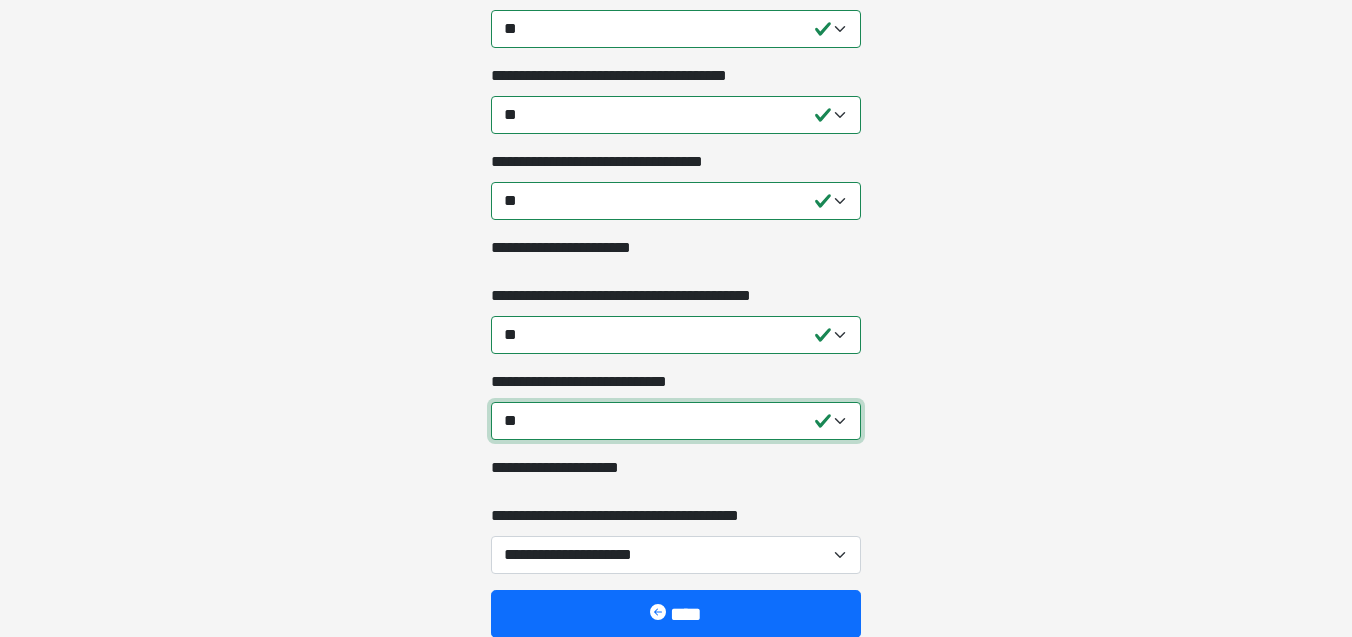 scroll, scrollTop: 2856, scrollLeft: 0, axis: vertical 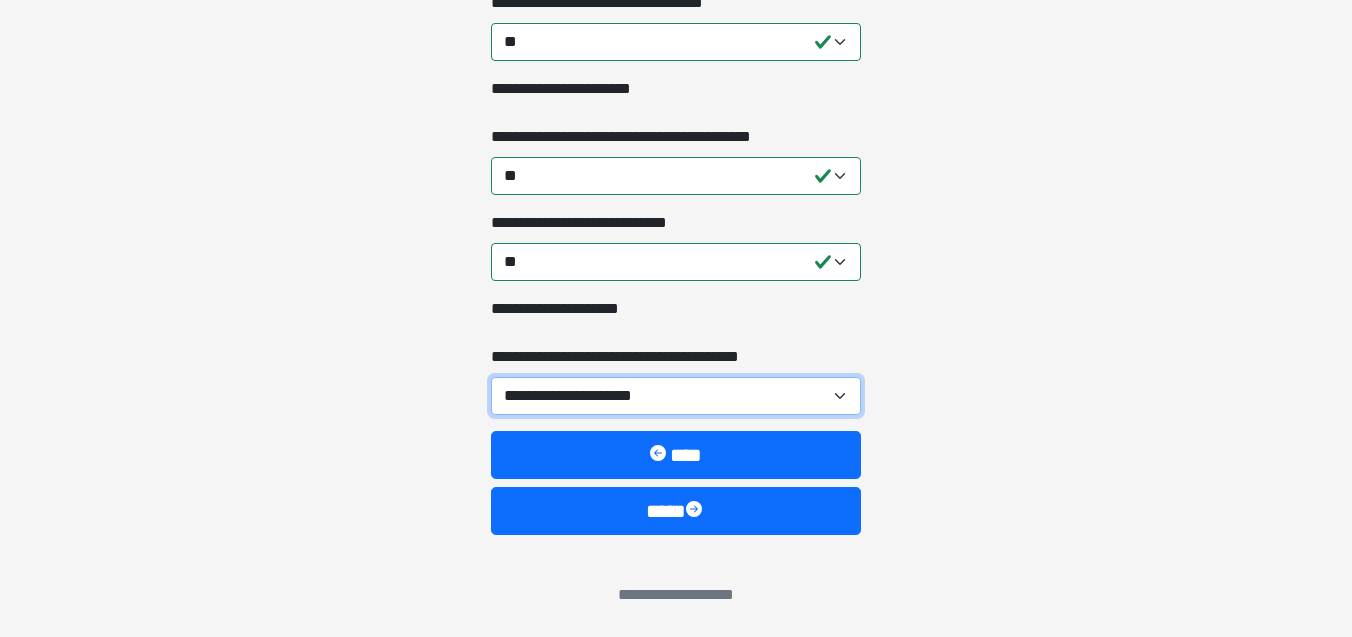 click on "[FIRST] [LAST] [LAST]" at bounding box center [676, 396] 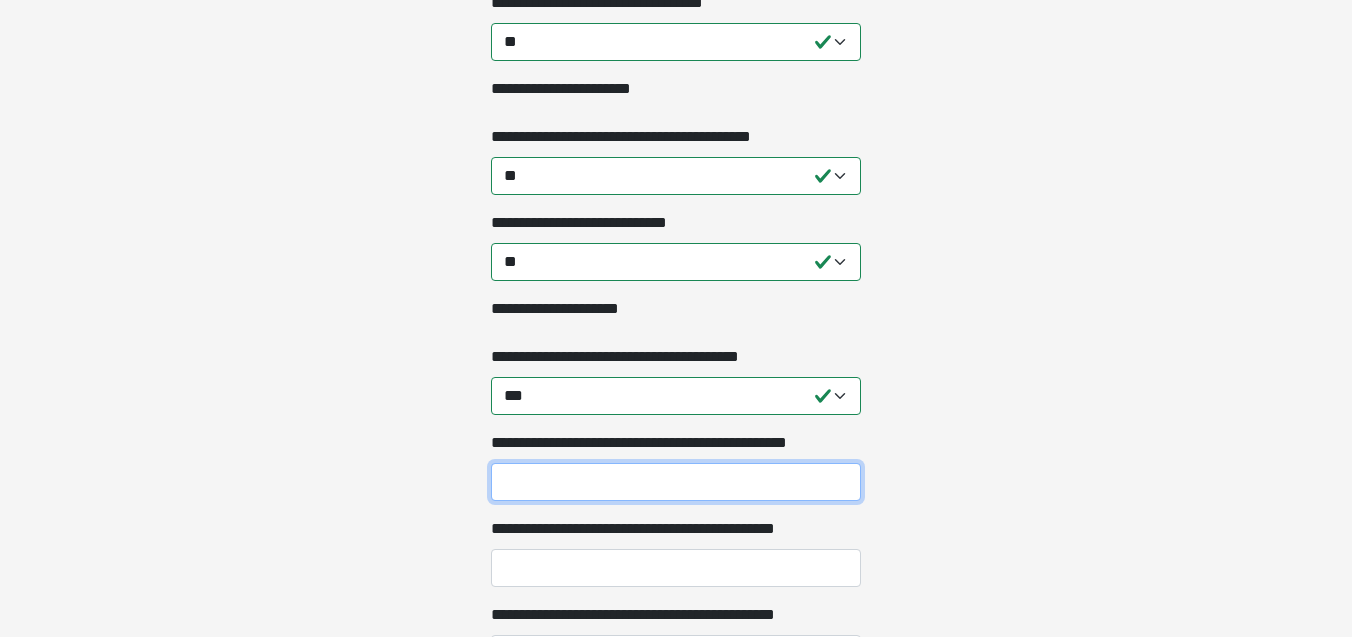click on "[FIRST] [LAST] [LAST]" at bounding box center (676, 482) 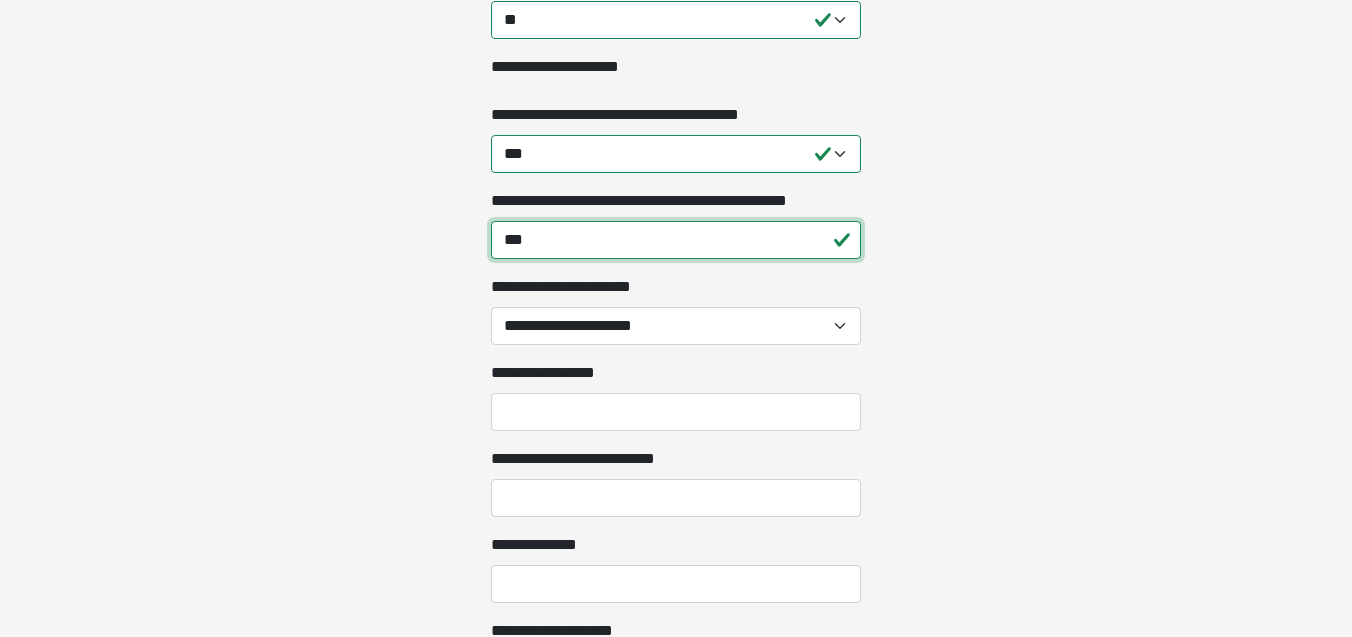 scroll, scrollTop: 3120, scrollLeft: 0, axis: vertical 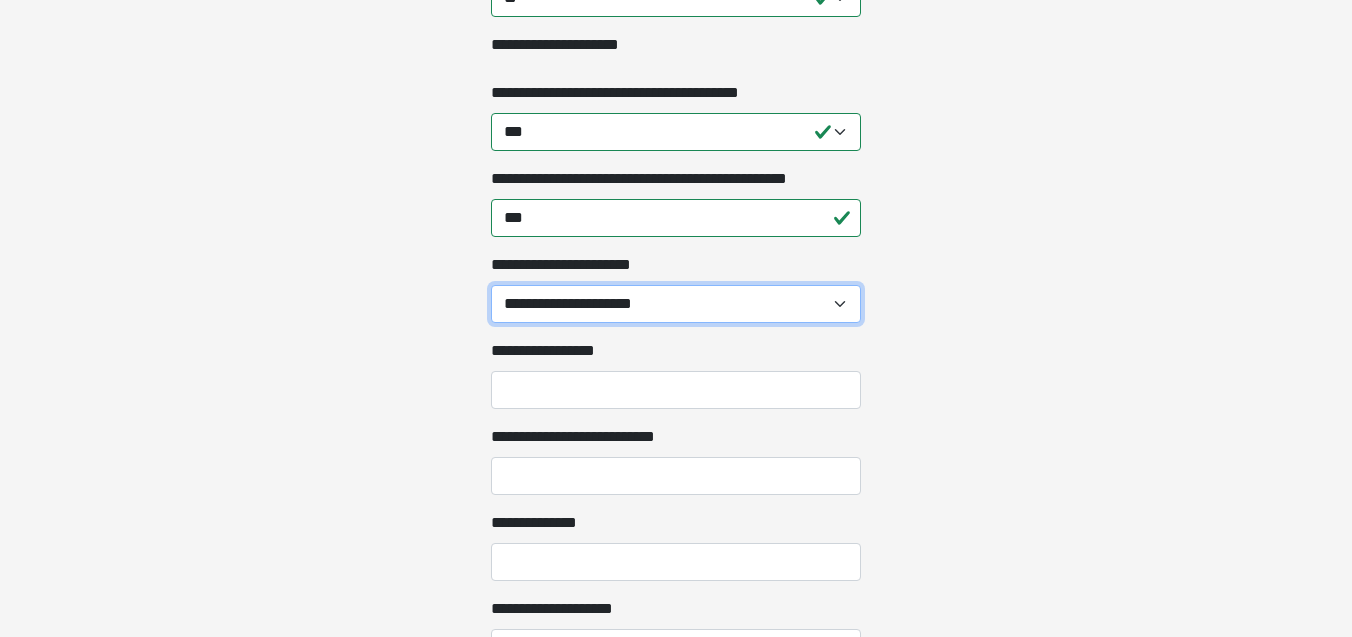 click on "[FIRST] [LAST] [LAST] [LAST]" at bounding box center [676, 304] 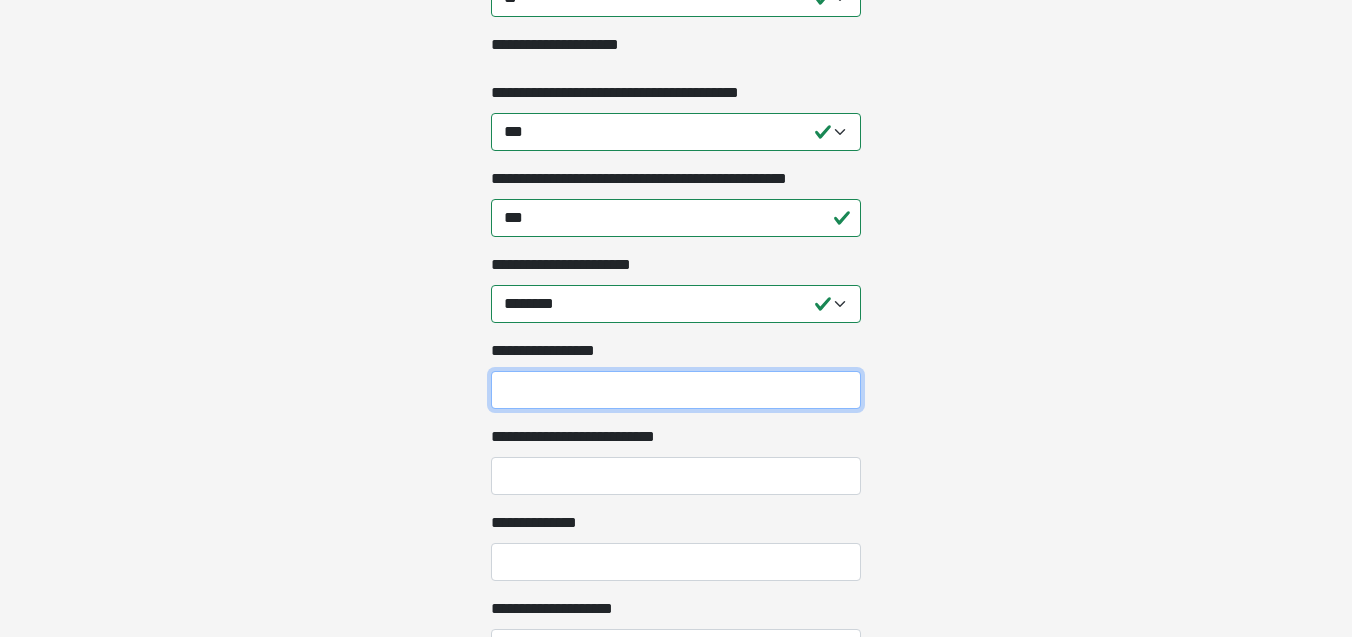 click on "**********" at bounding box center (676, 390) 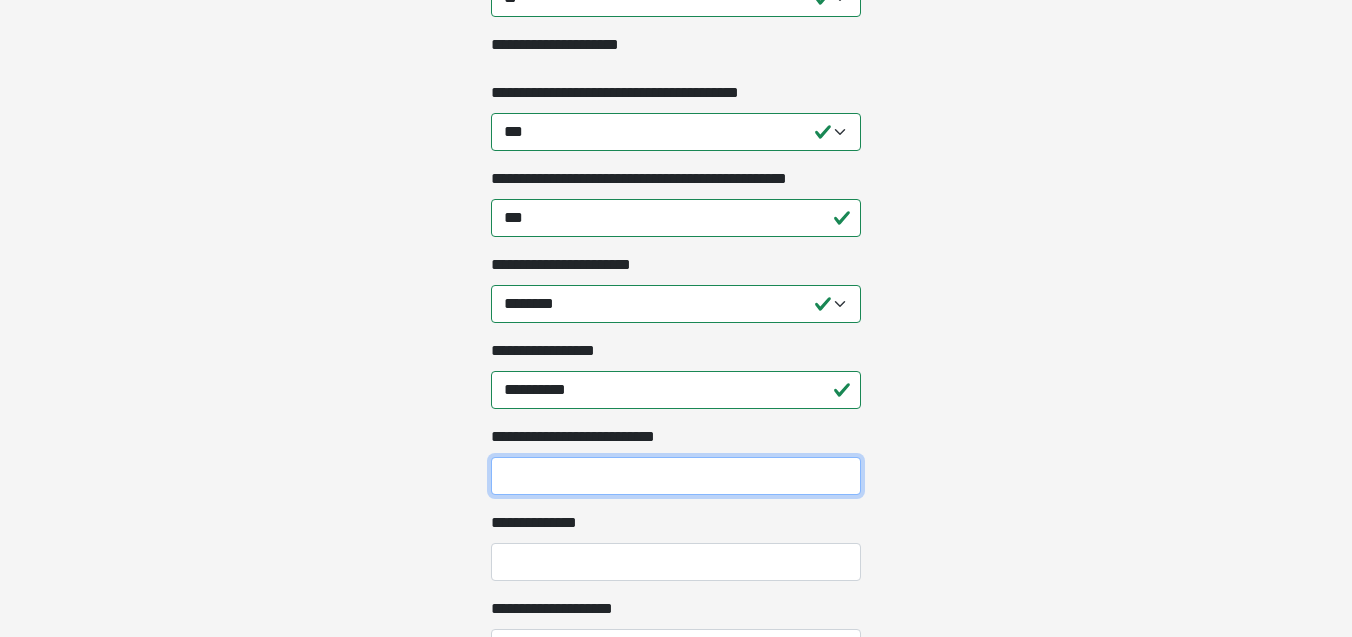click on "**********" at bounding box center (676, 476) 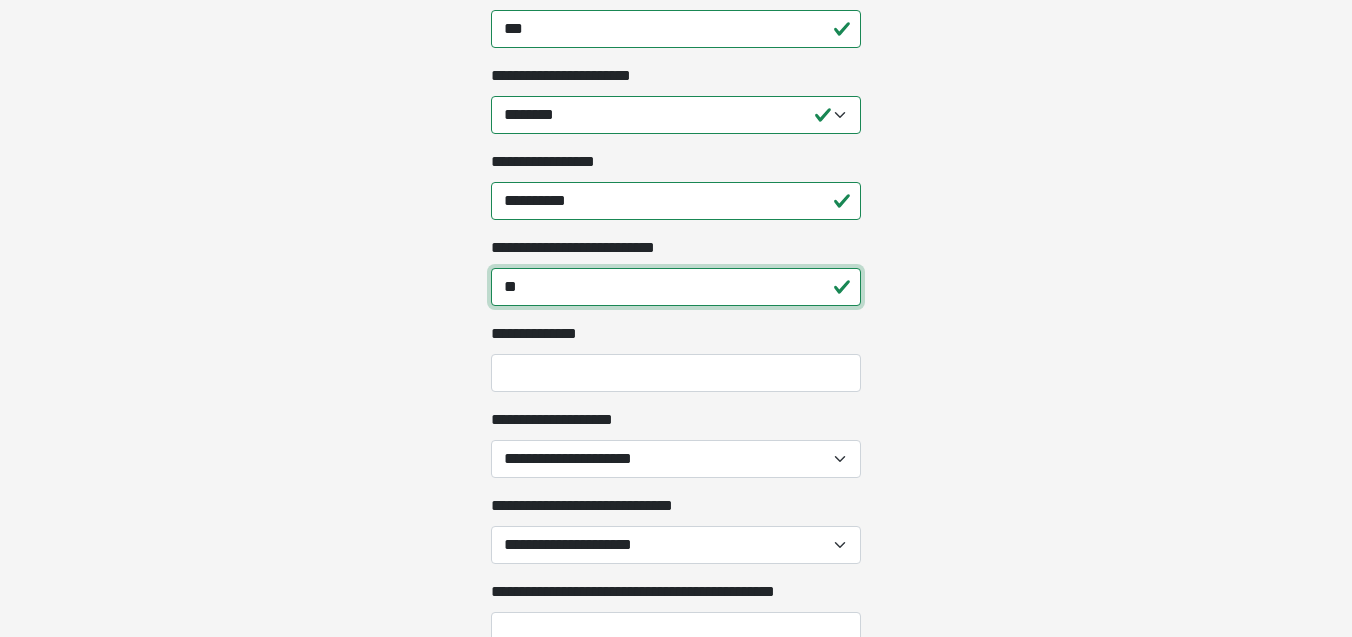 scroll, scrollTop: 3357, scrollLeft: 0, axis: vertical 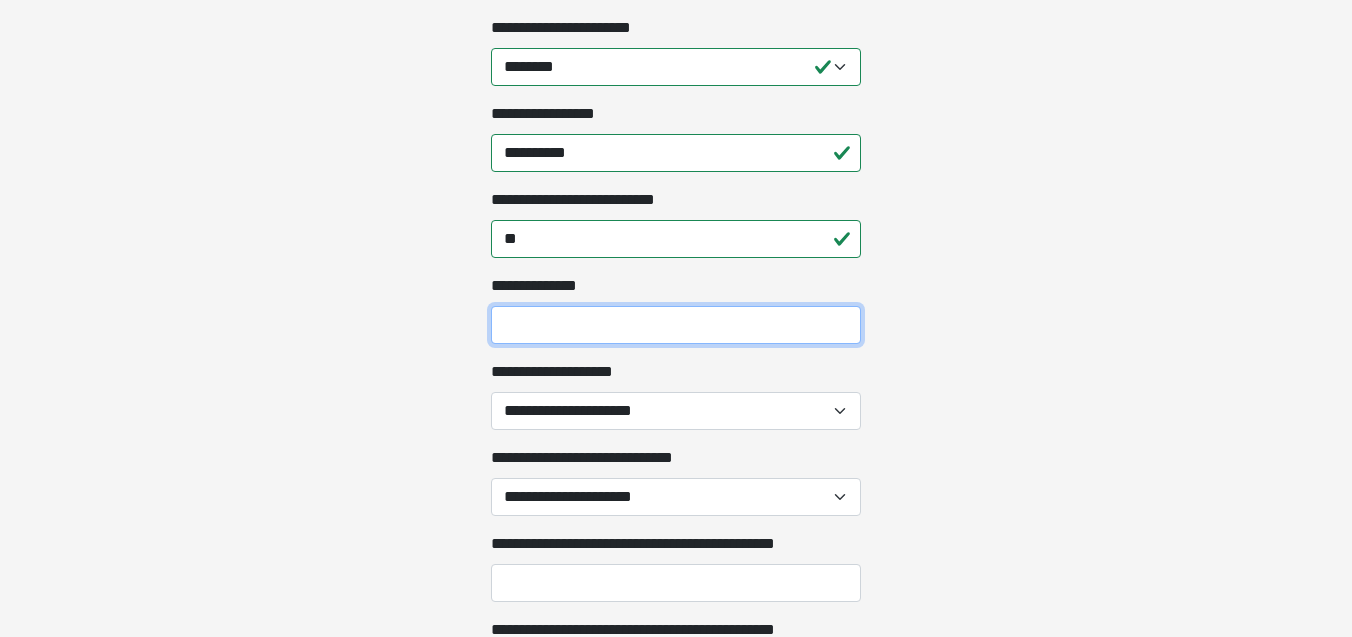 click on "**********" at bounding box center (676, 325) 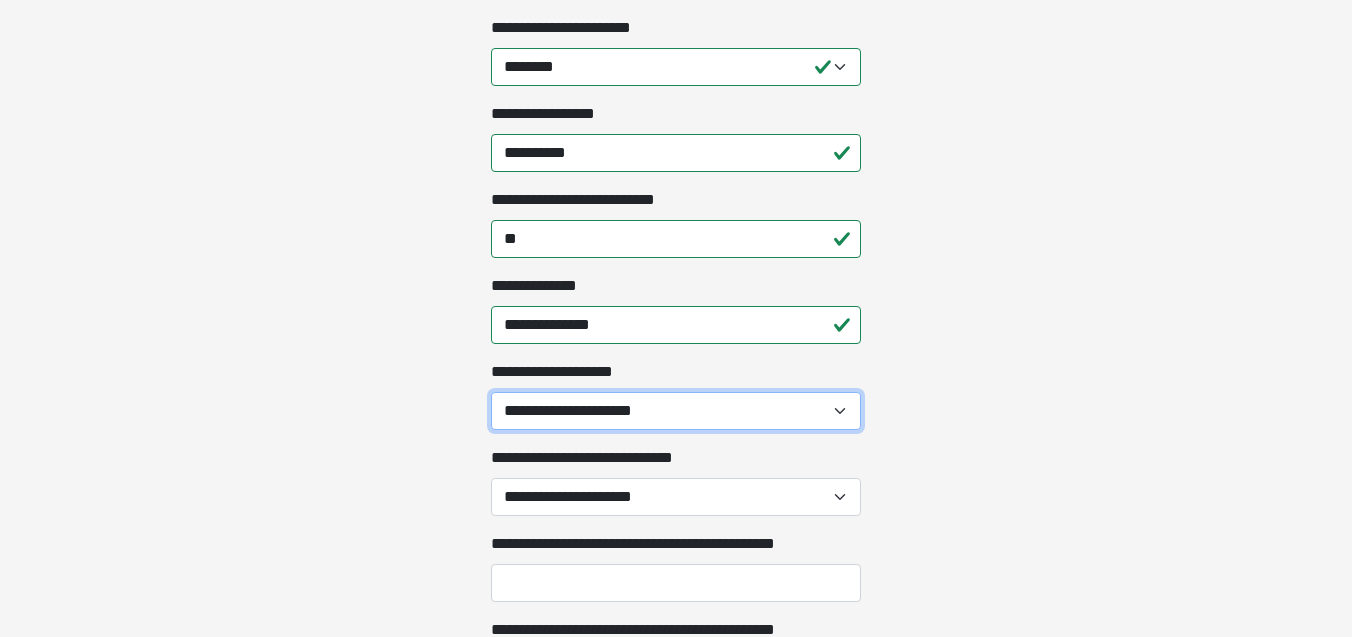 click on "[FIRST] [LAST] [LAST]" at bounding box center [676, 411] 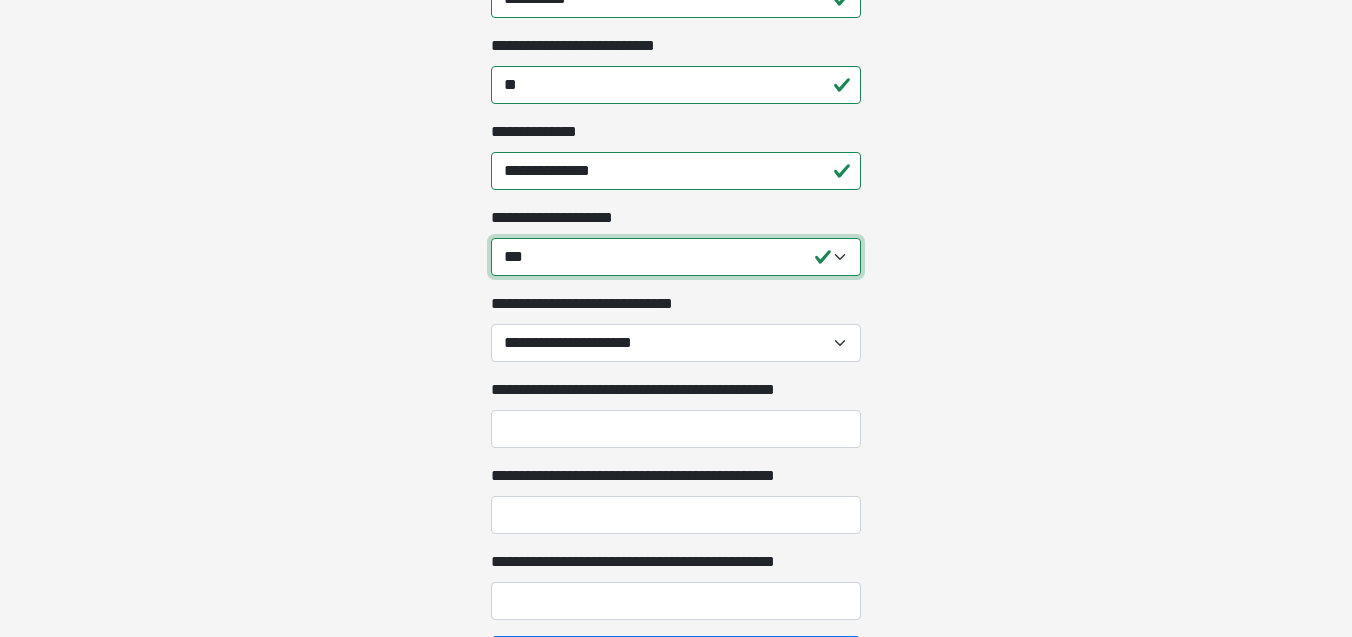 scroll, scrollTop: 3539, scrollLeft: 0, axis: vertical 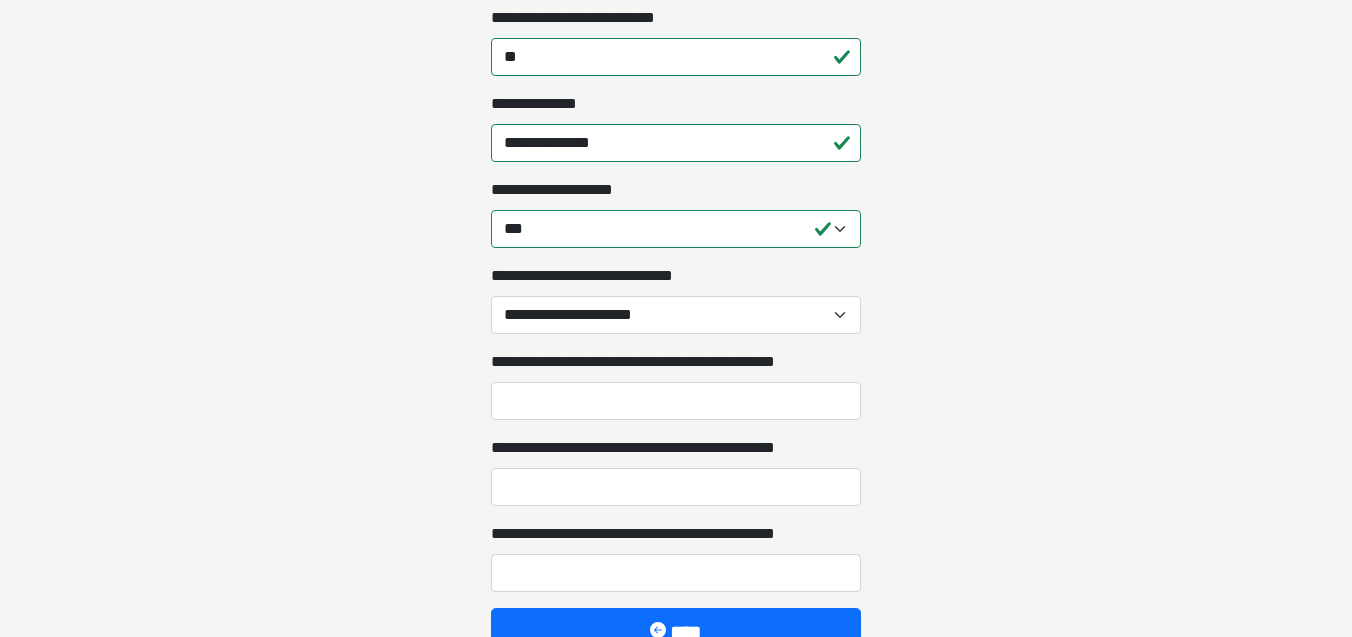 click on "[FIRST] [LAST] [LAST]
[FIRST] [LAST] [LAST]" at bounding box center (676, 299) 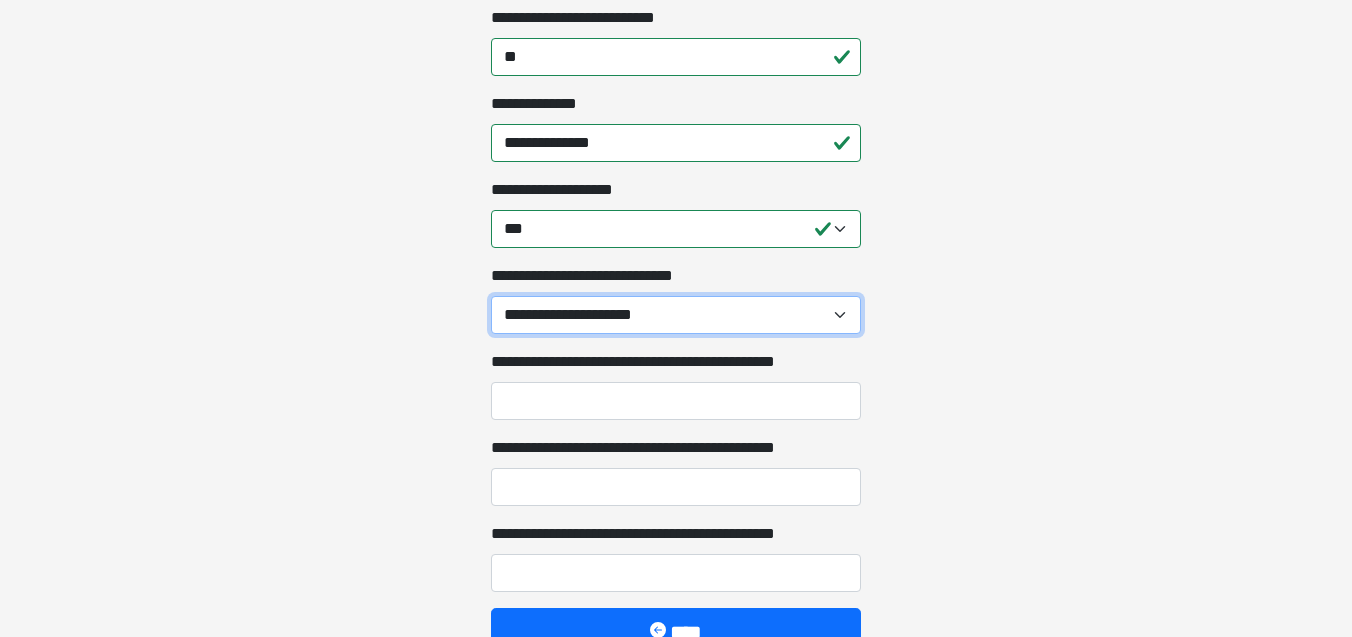 click on "[FIRST] [LAST] [LAST]" at bounding box center [676, 315] 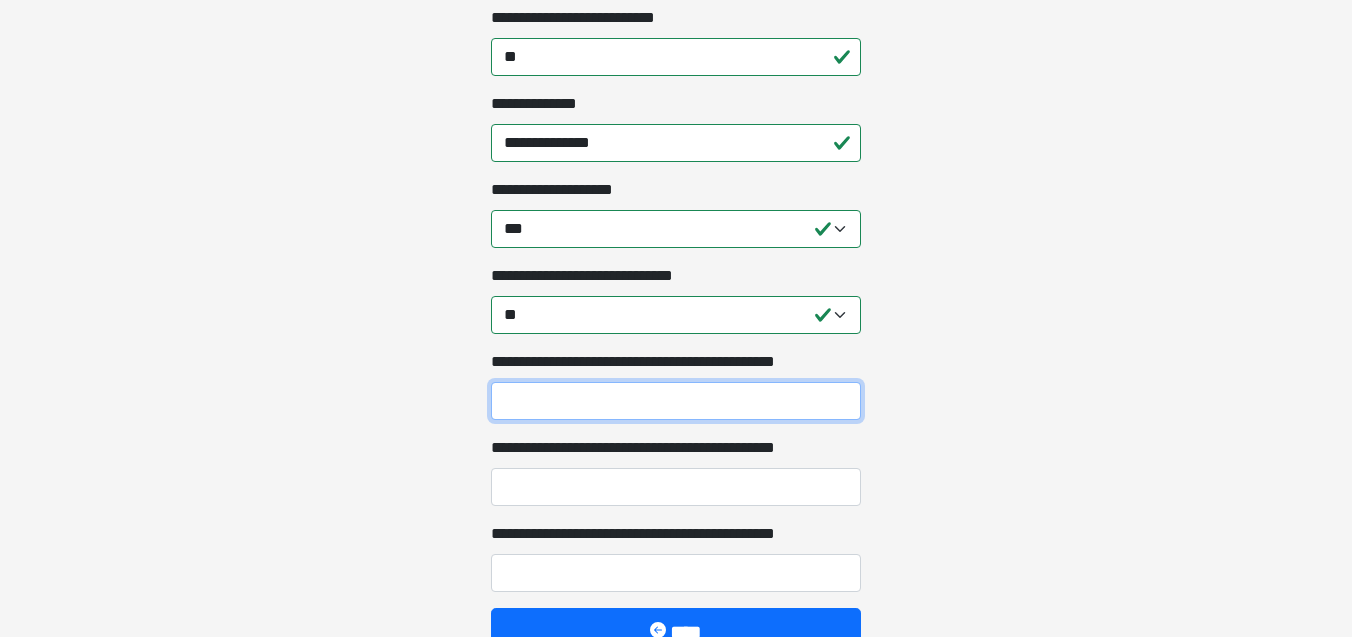 click on "**********" at bounding box center (676, 401) 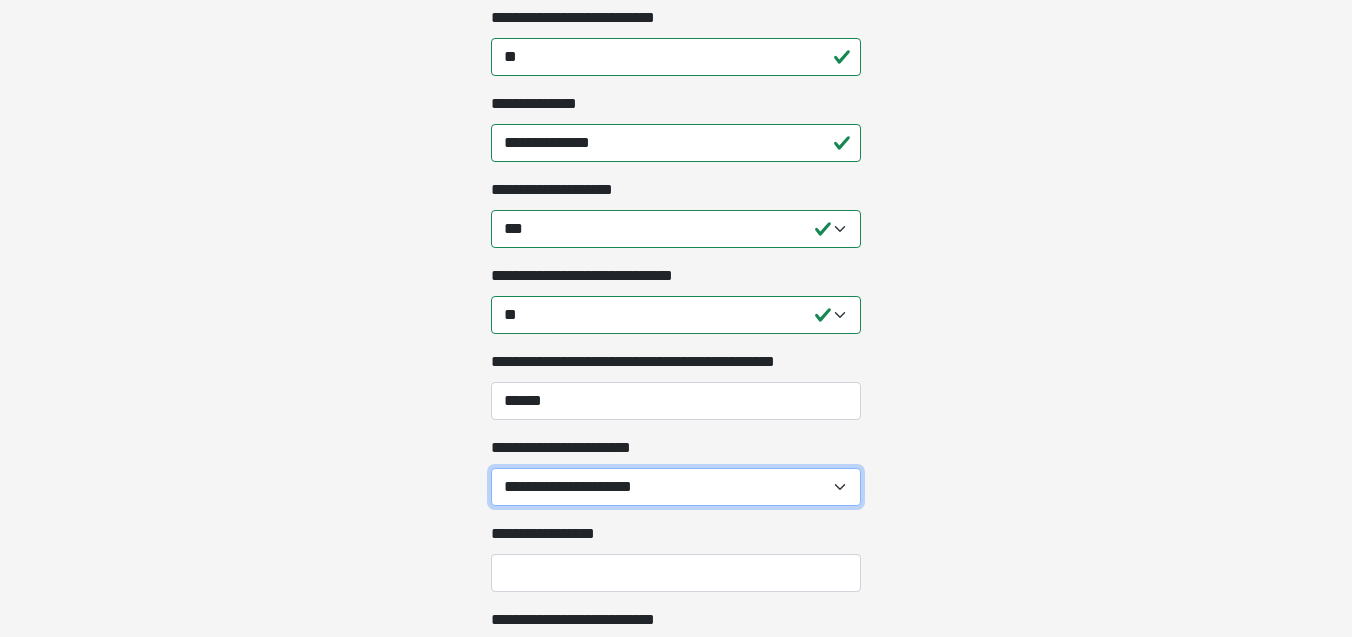 click on "[FIRST] [LAST] [LAST] [LAST]" at bounding box center [676, 487] 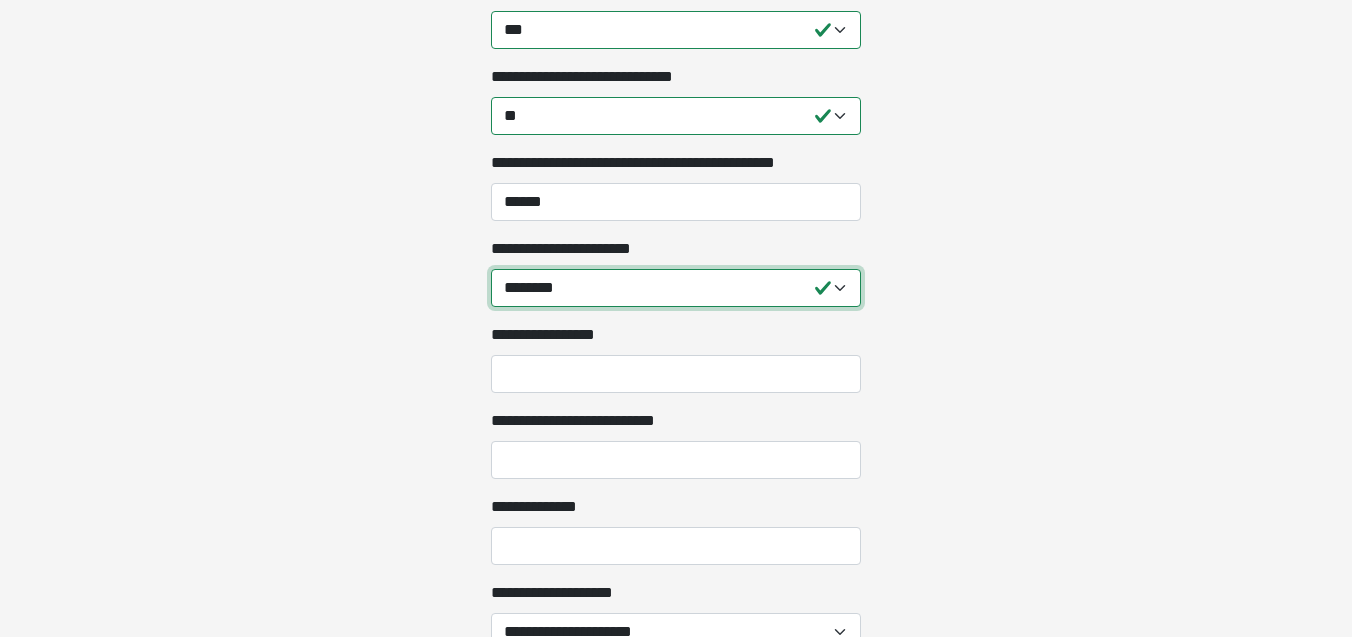 scroll, scrollTop: 3792, scrollLeft: 0, axis: vertical 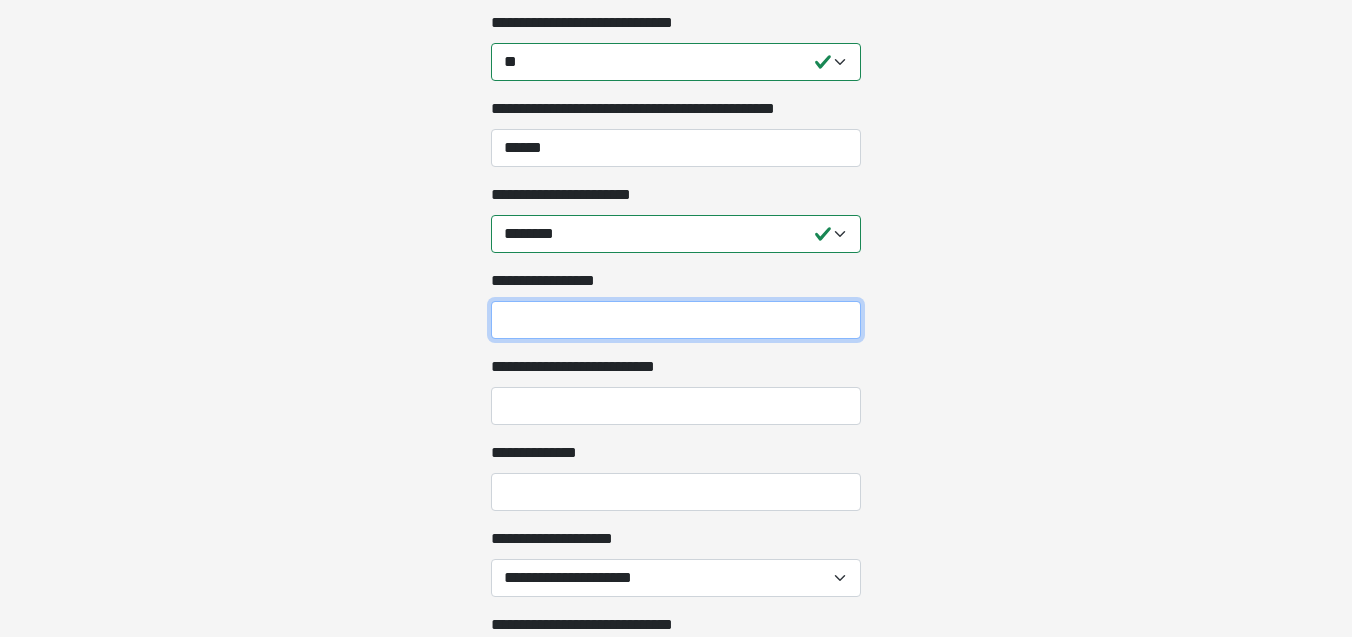 click on "**********" at bounding box center [676, 320] 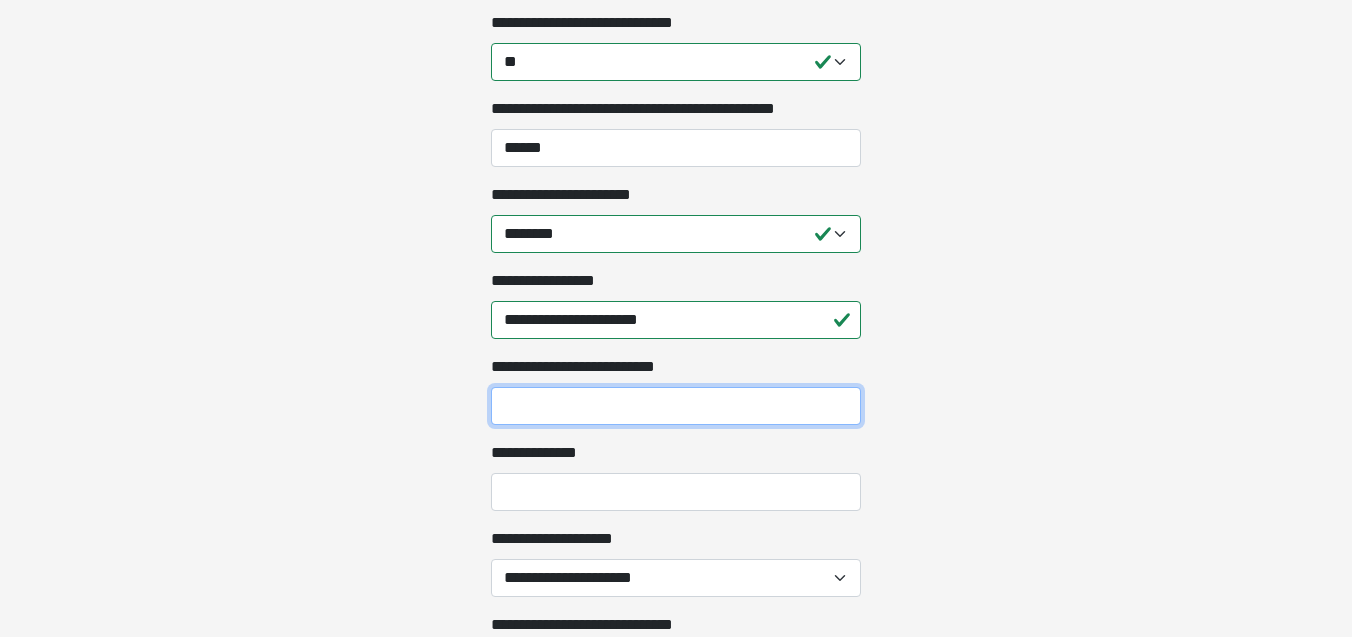 click on "**********" at bounding box center [676, 406] 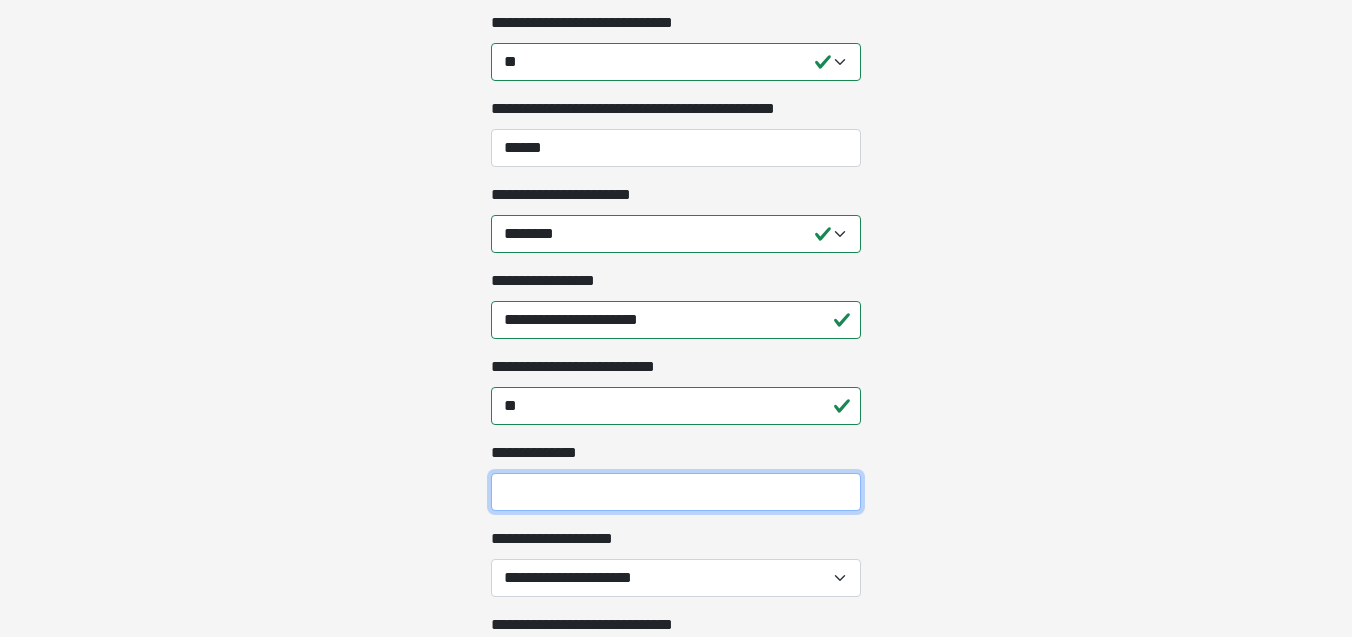 click on "**********" at bounding box center [676, 492] 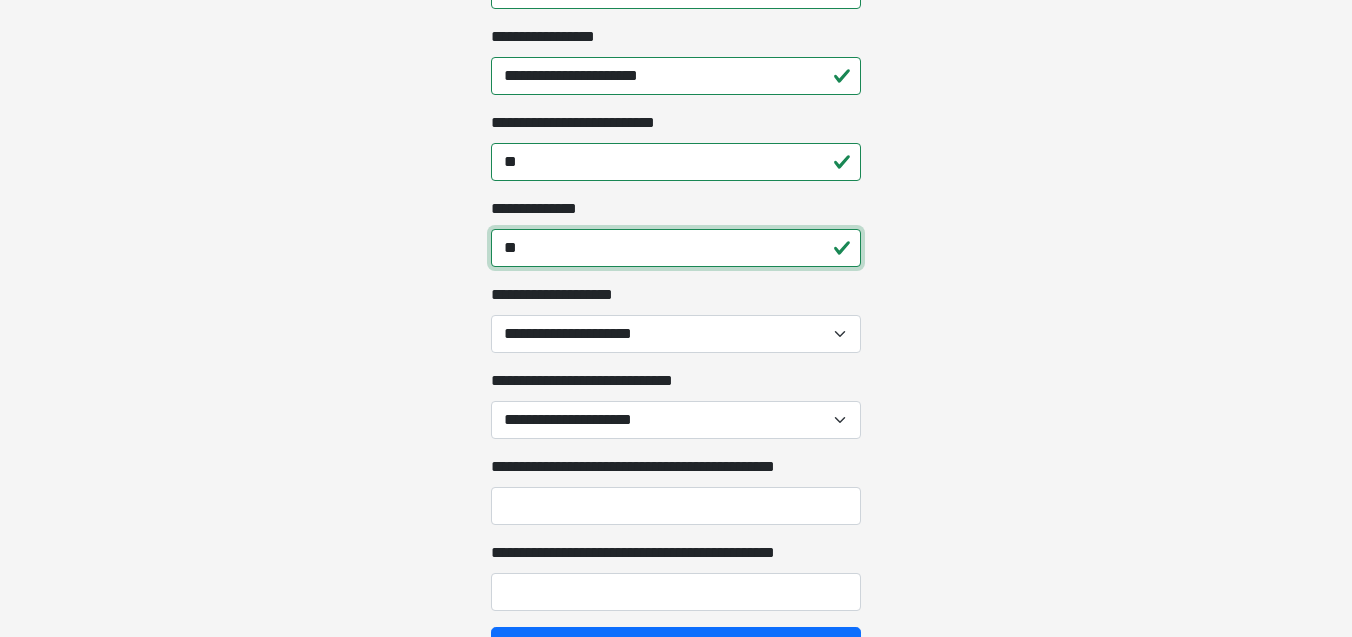 scroll, scrollTop: 4037, scrollLeft: 0, axis: vertical 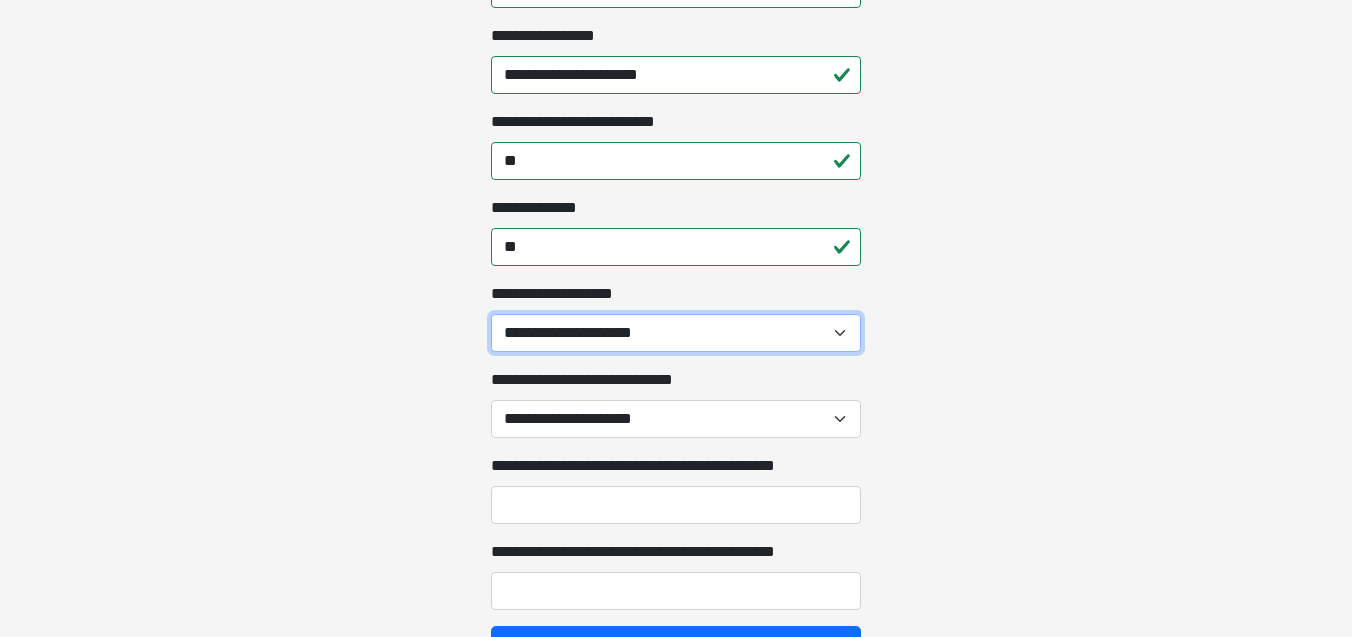 click on "[FIRST] [LAST] [LAST]" at bounding box center [676, 333] 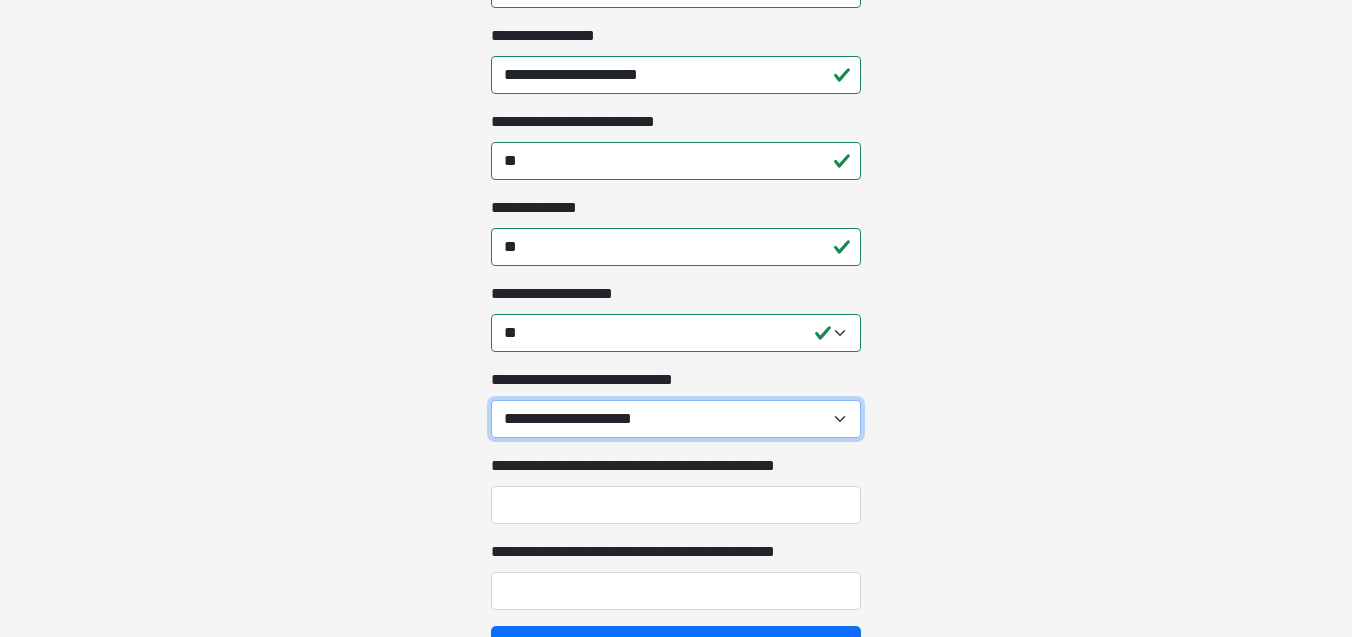click on "[FIRST] [LAST] [LAST]" at bounding box center (676, 419) 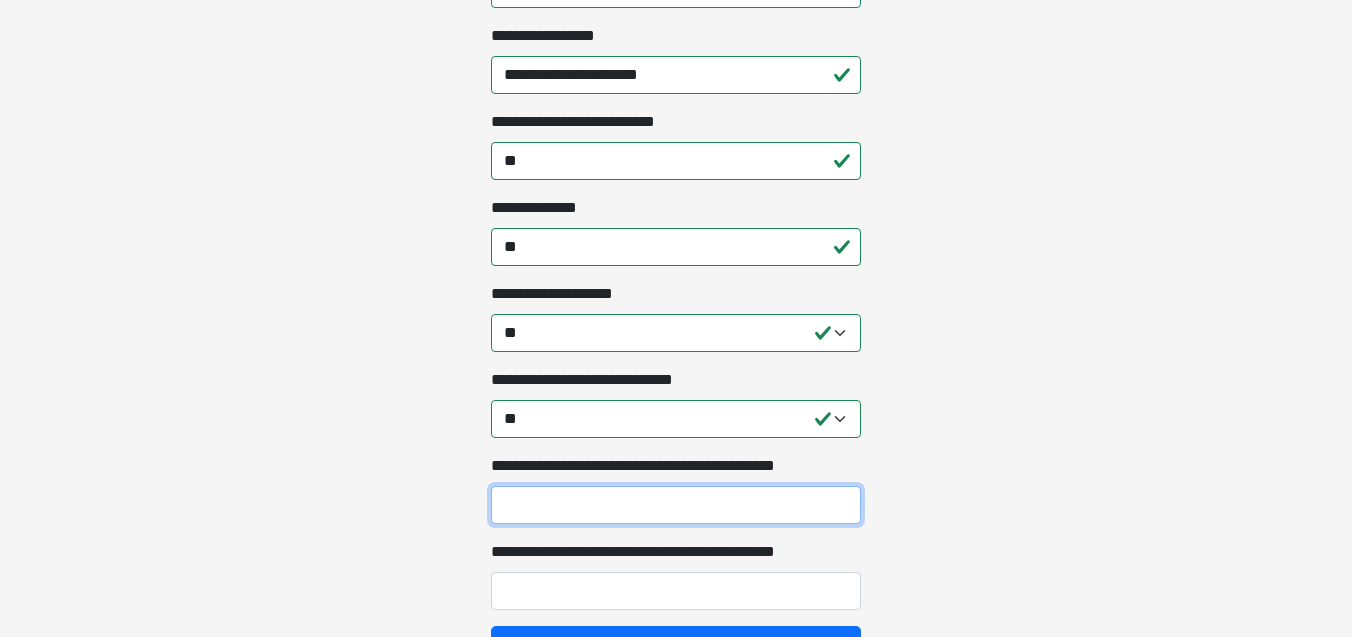 click on "**********" at bounding box center [676, 505] 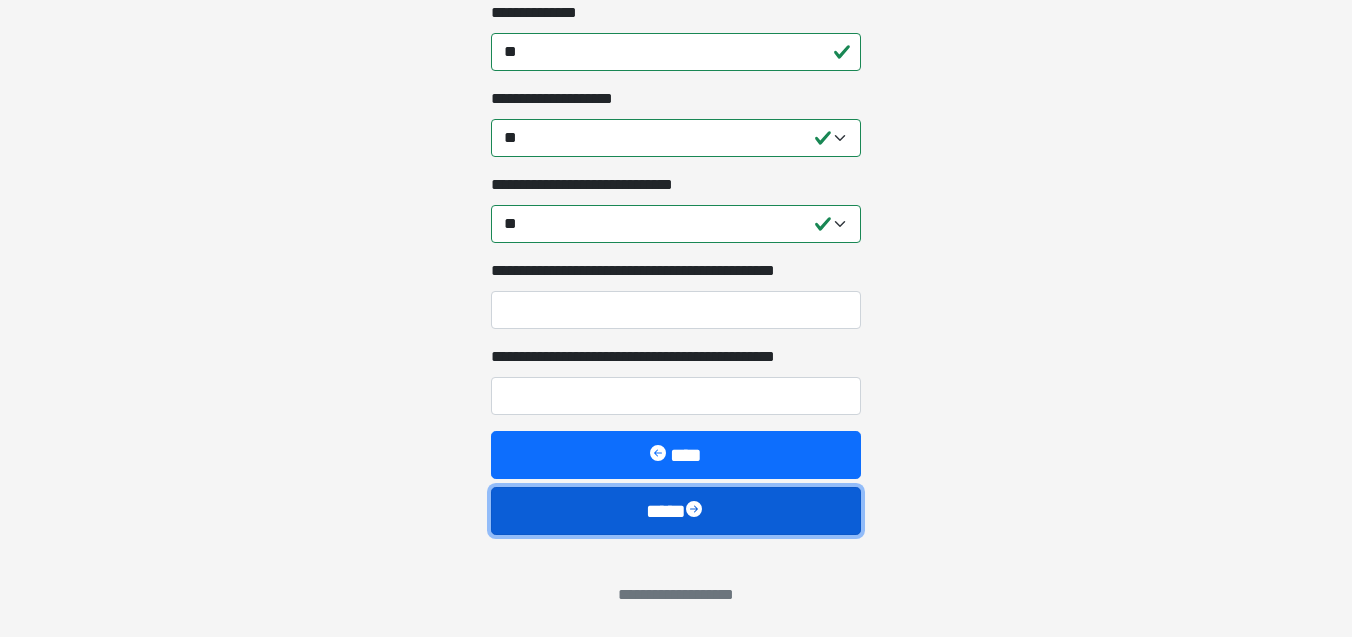 click on "****" at bounding box center [676, 511] 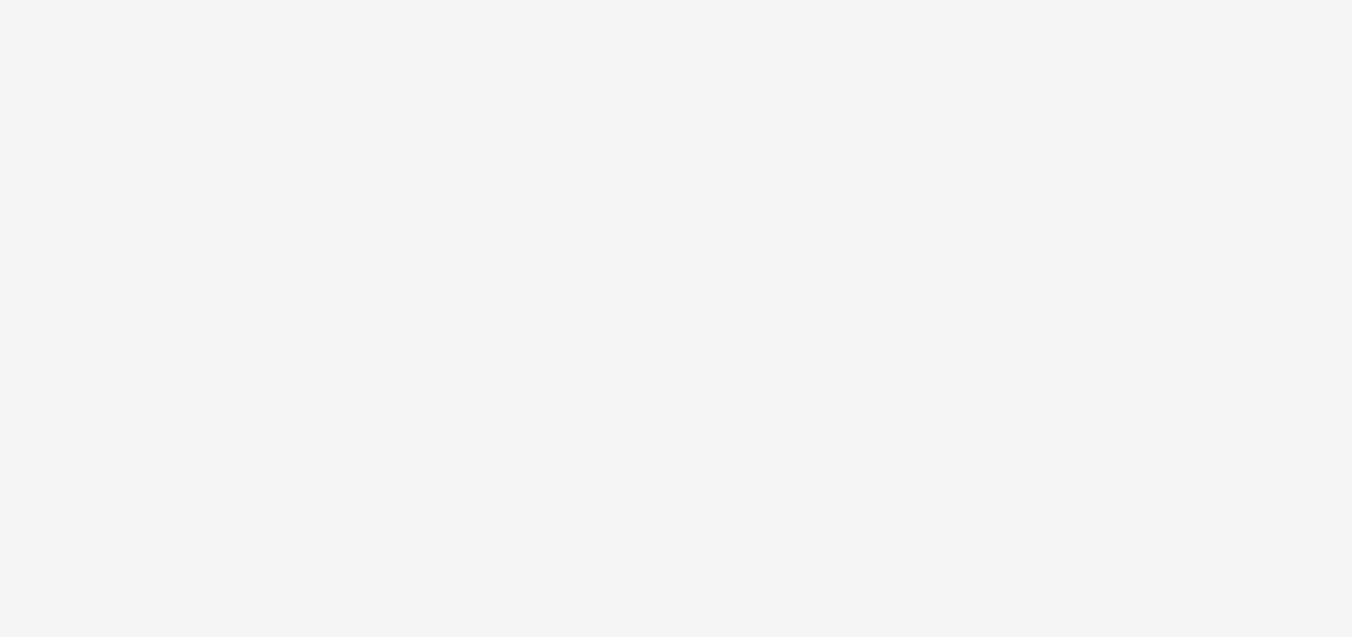 scroll, scrollTop: 156, scrollLeft: 0, axis: vertical 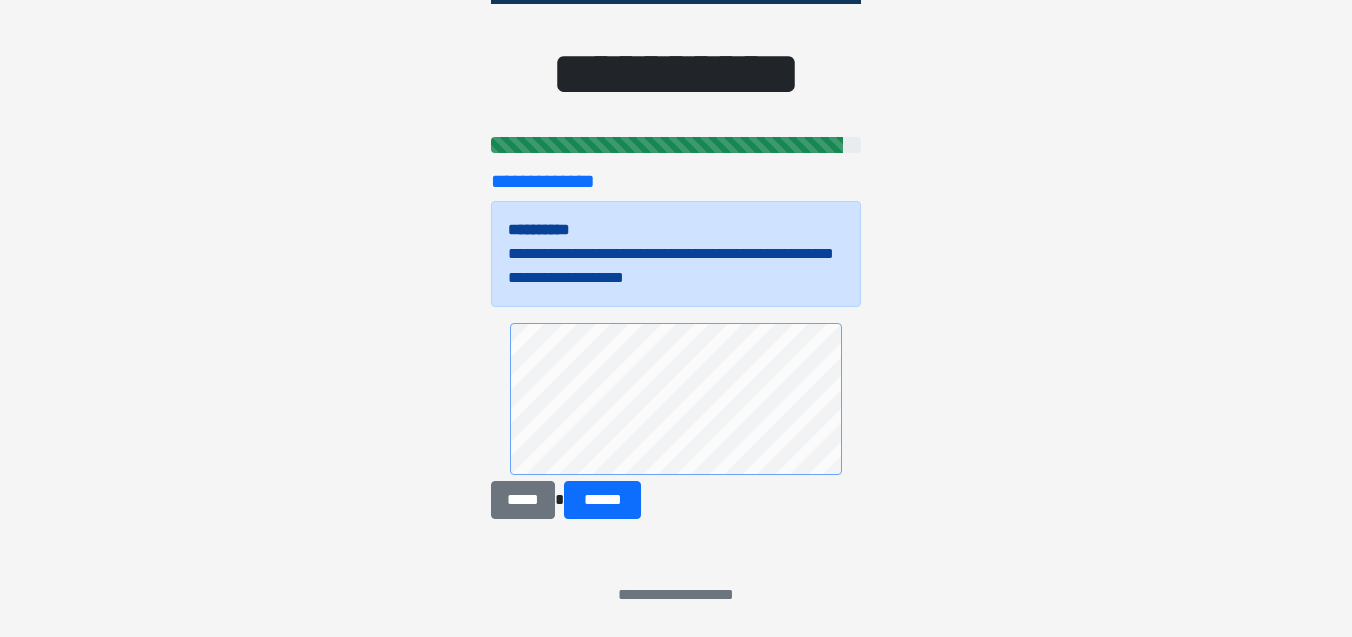 click at bounding box center [676, 402] 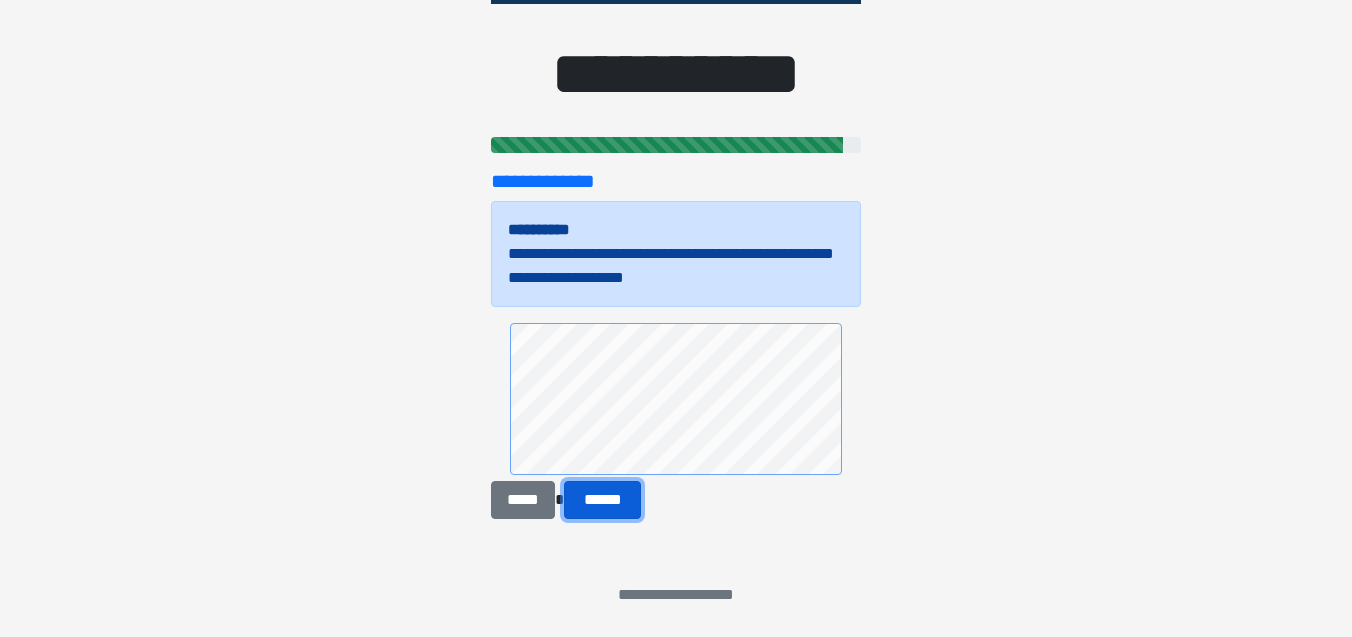 click on "******" at bounding box center [602, 500] 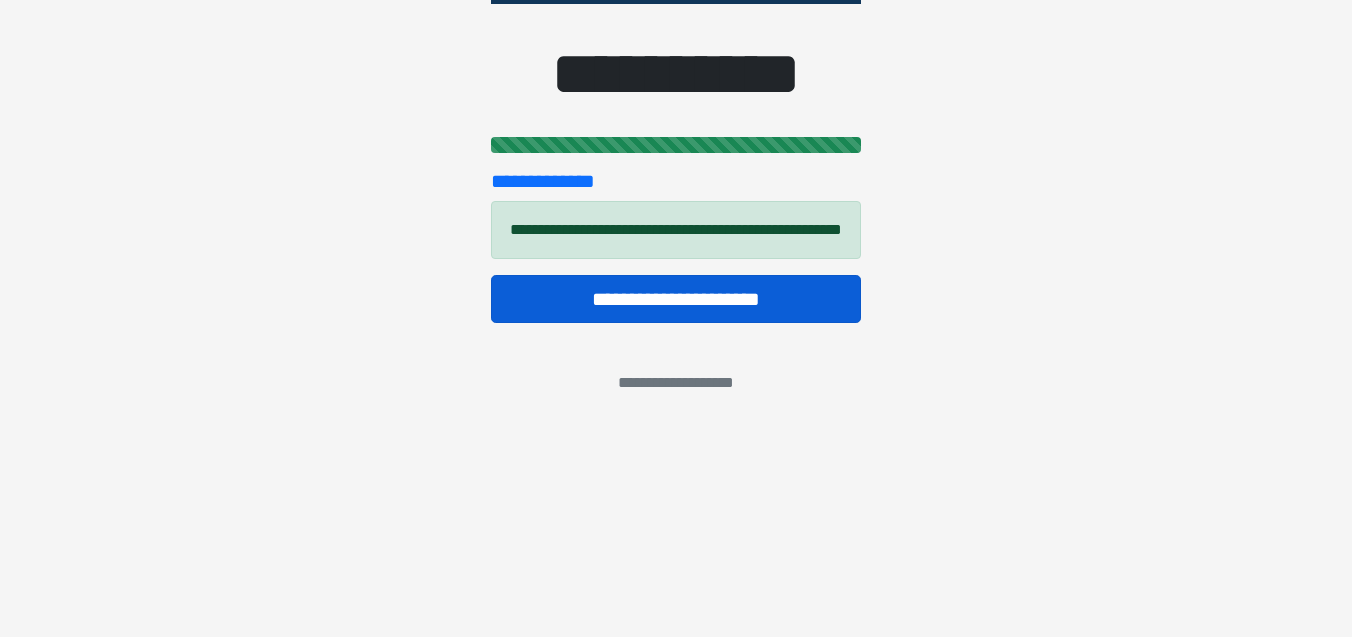 scroll, scrollTop: 0, scrollLeft: 0, axis: both 